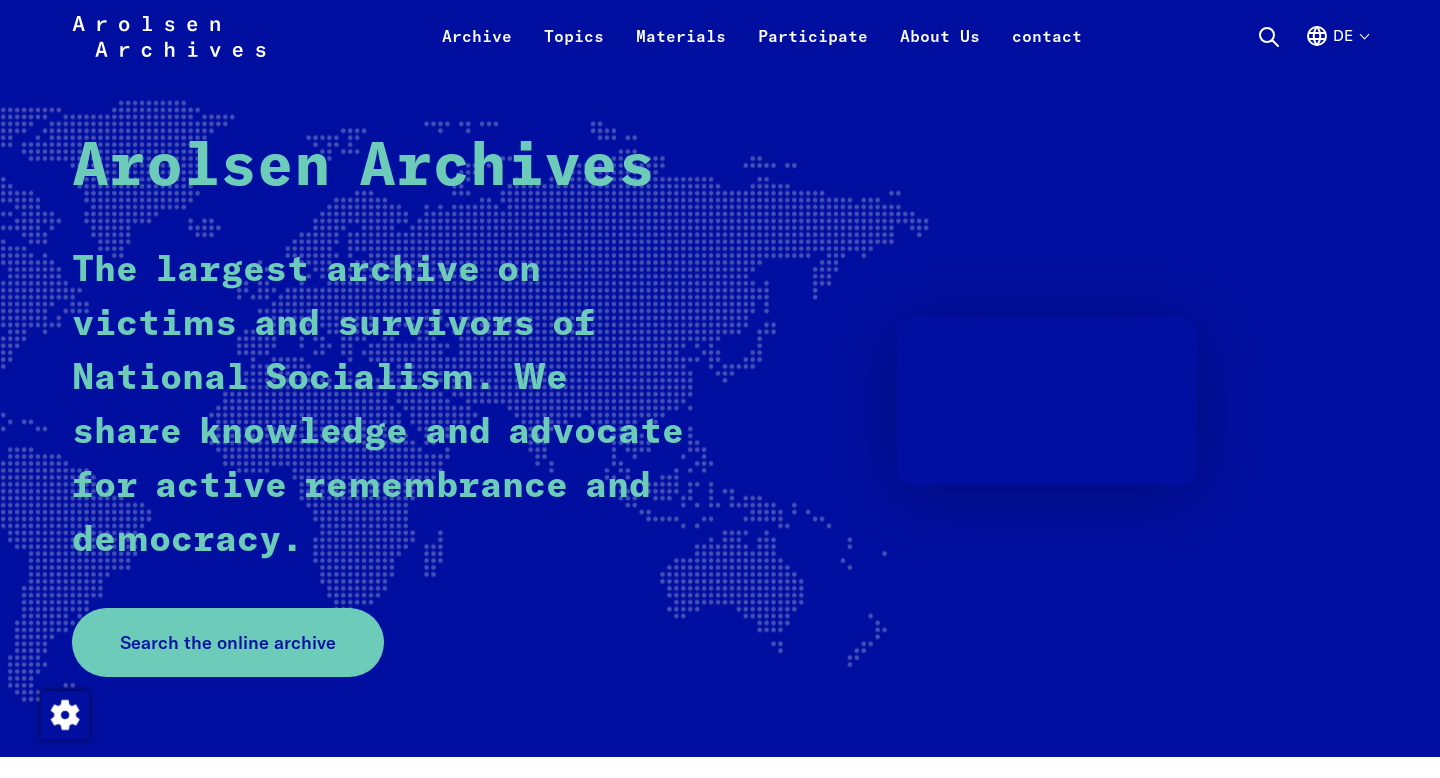 scroll, scrollTop: 131, scrollLeft: 0, axis: vertical 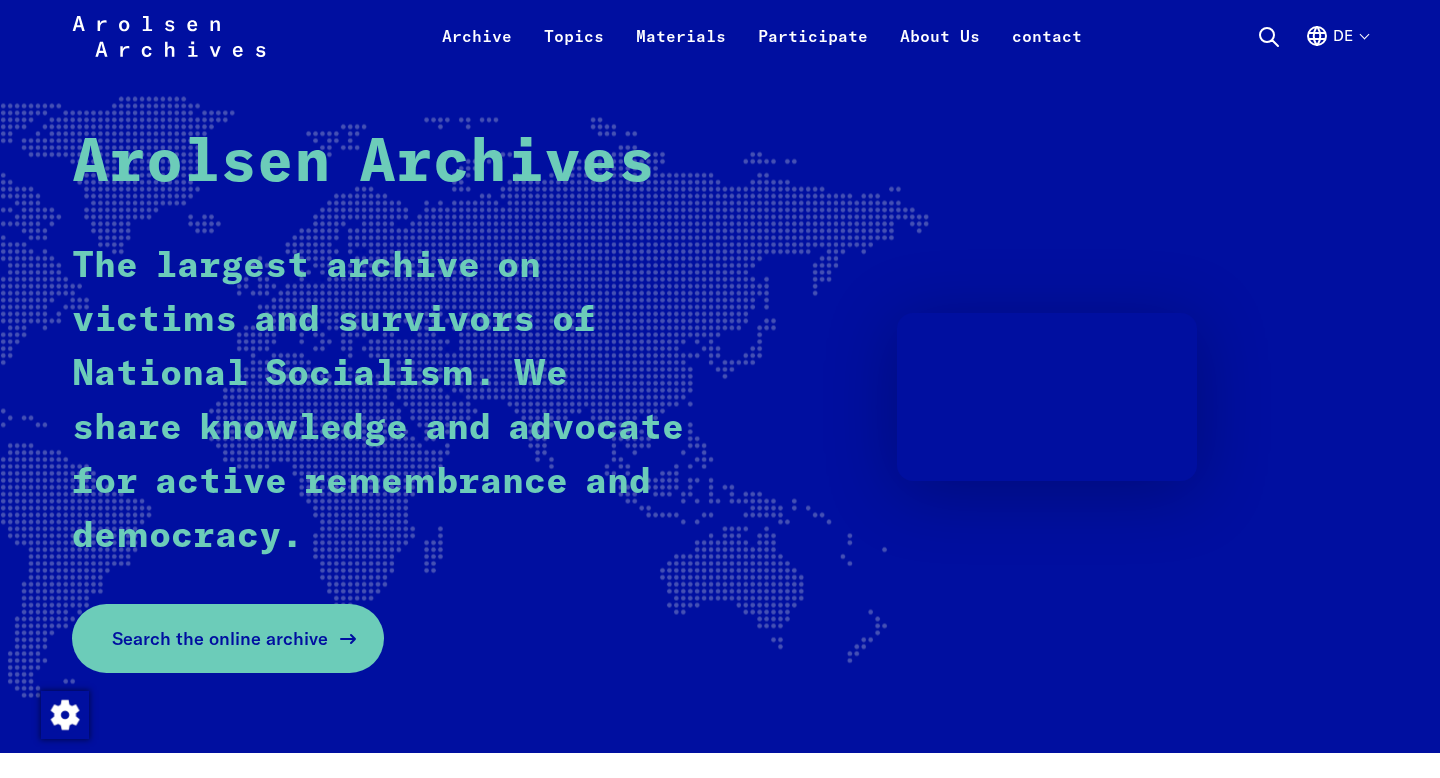 click on "Search the online archive" at bounding box center [220, 638] 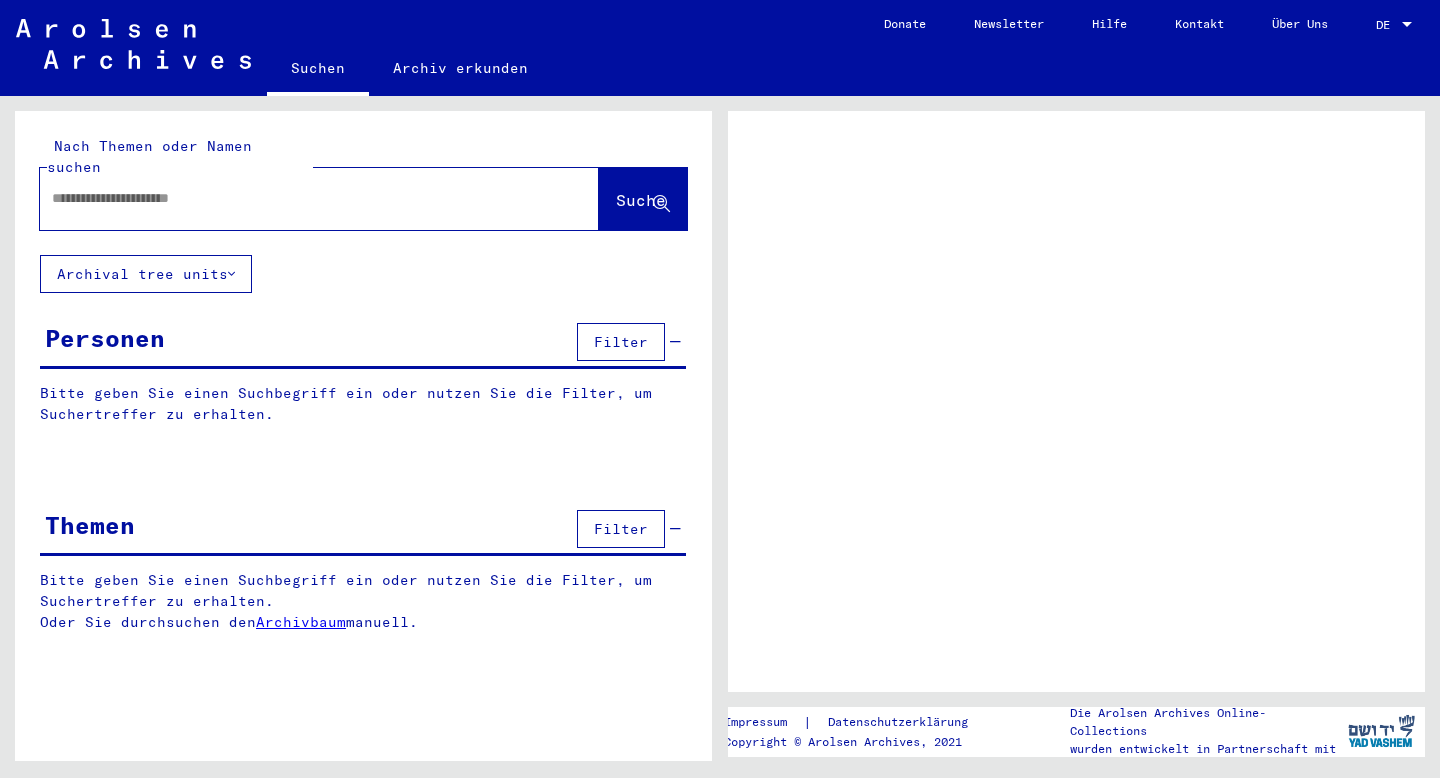 scroll, scrollTop: 0, scrollLeft: 0, axis: both 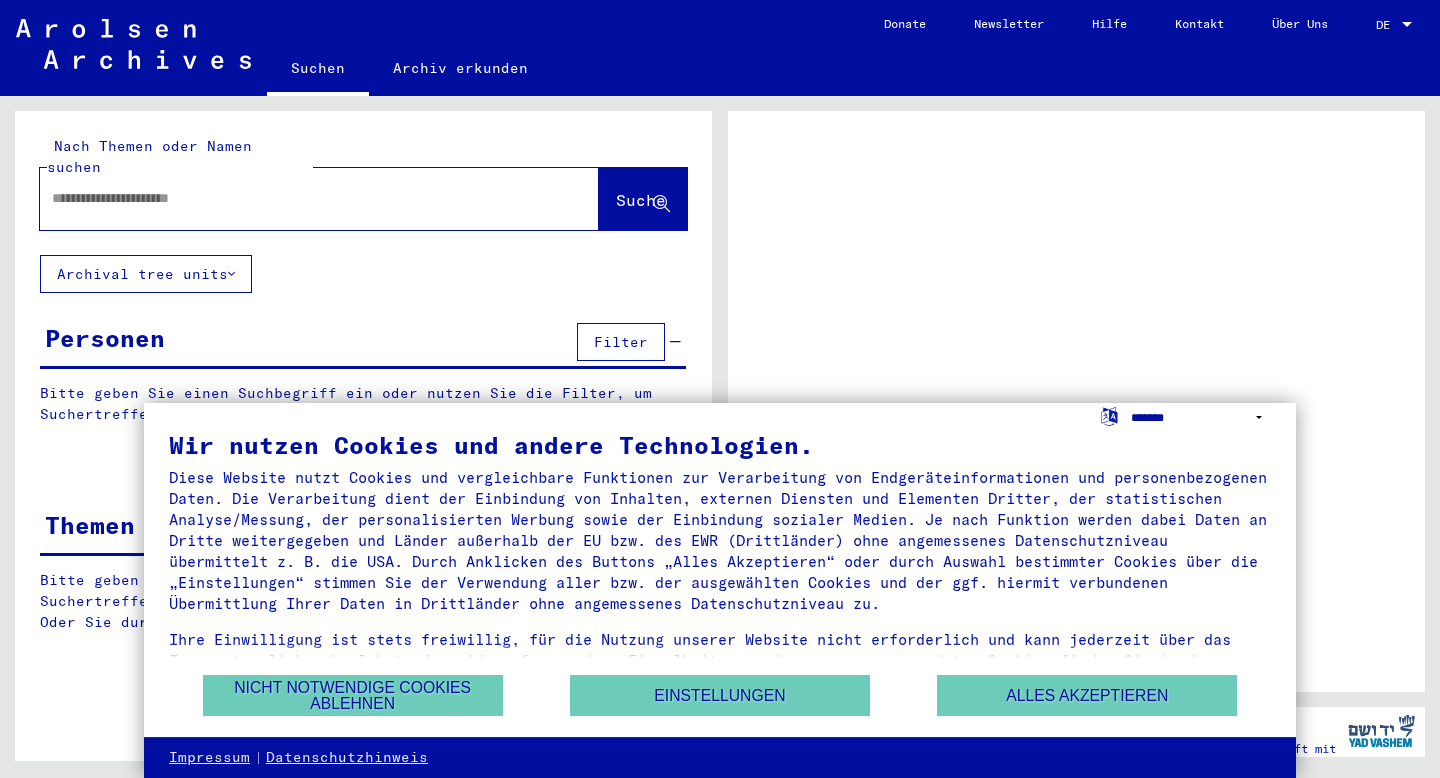 click on "**********" at bounding box center [1201, 417] 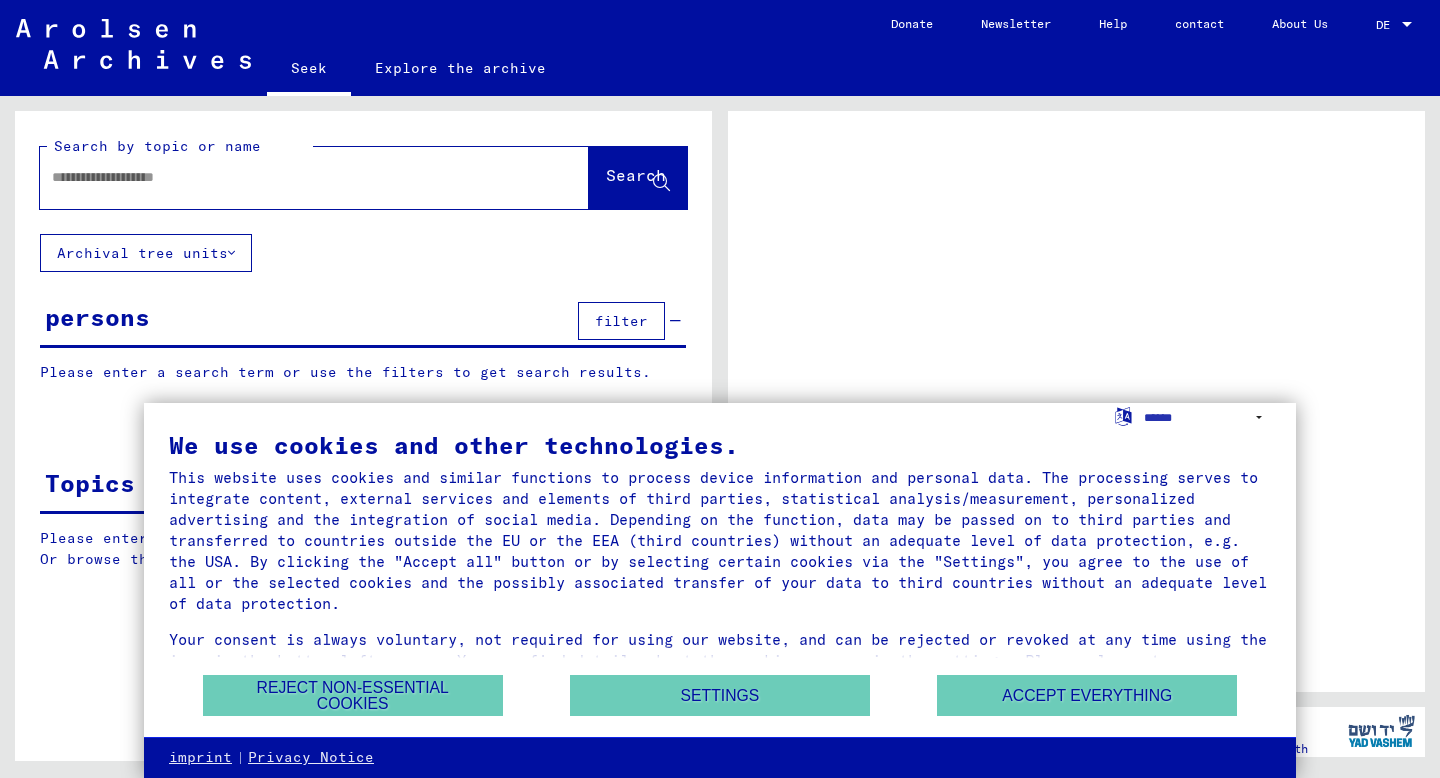 click on "We use cookies and other technologies." at bounding box center [720, 445] 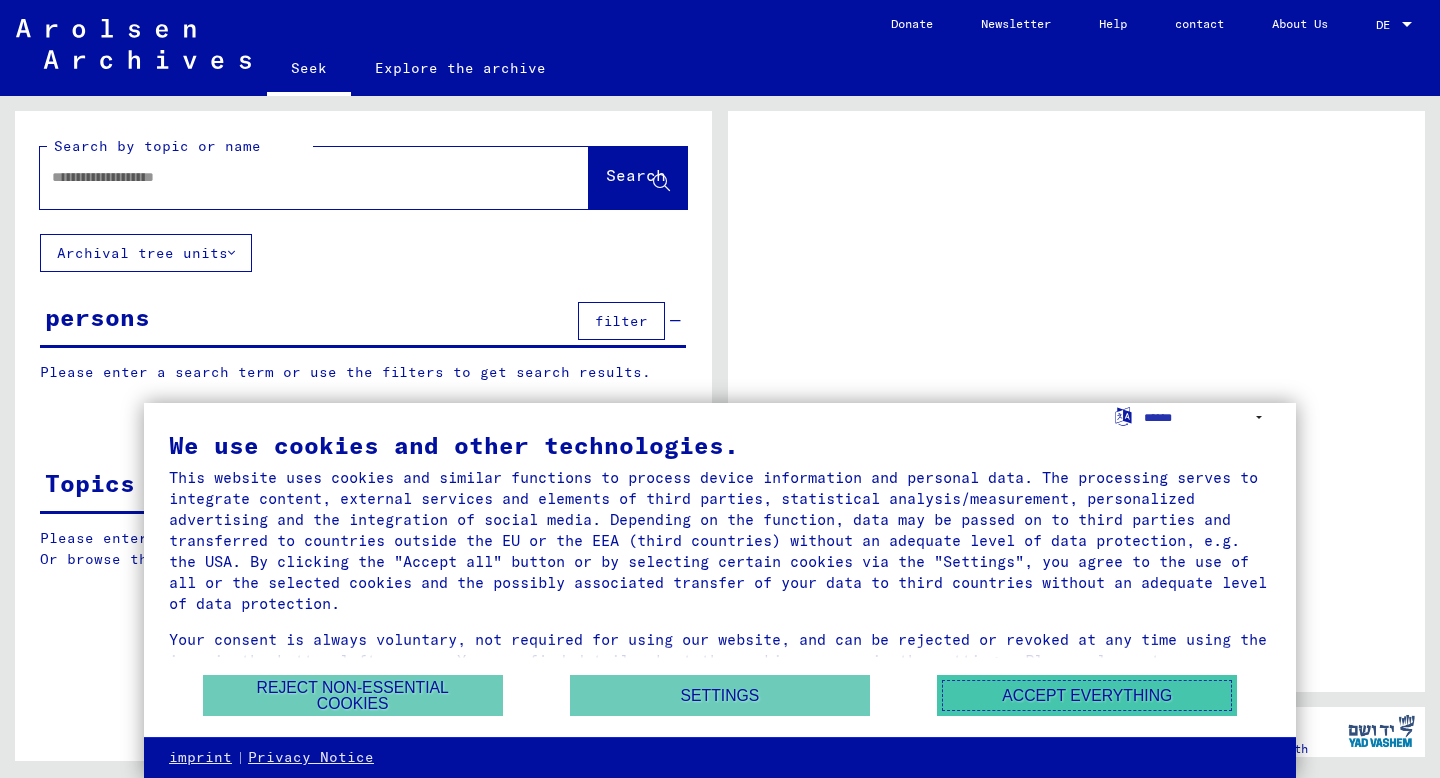 click on "Accept everything" at bounding box center [1087, 695] 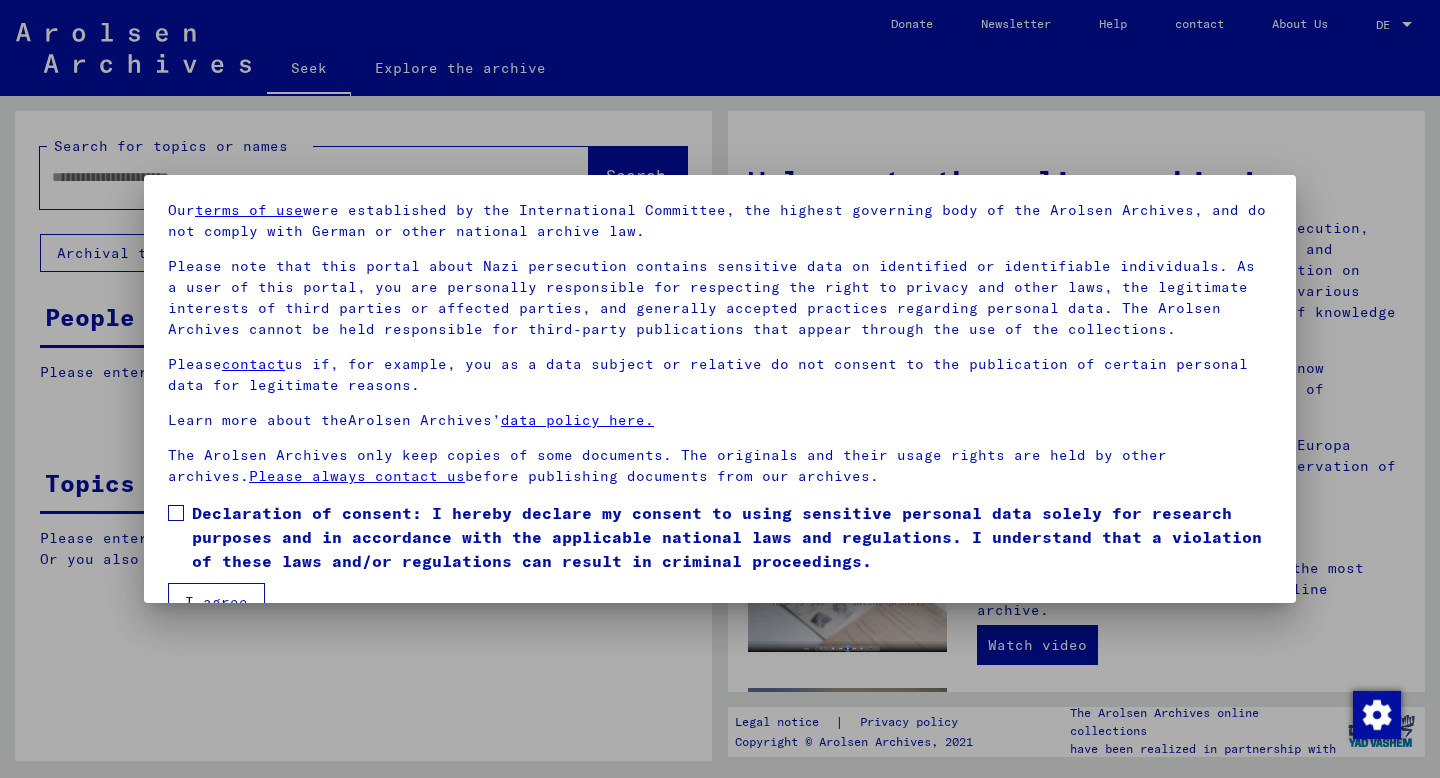 scroll, scrollTop: 107, scrollLeft: 0, axis: vertical 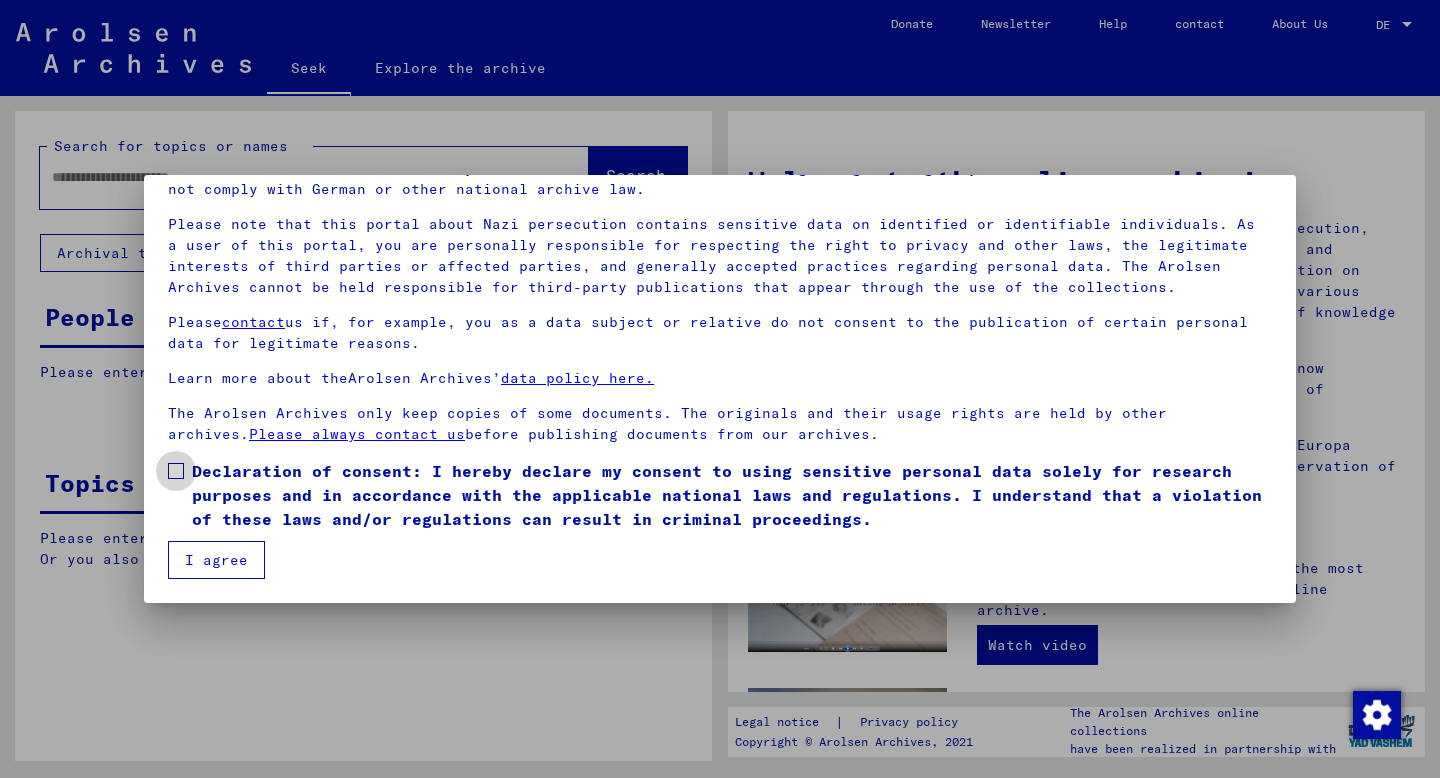 click on "Declaration of consent: I hereby declare my consent to using sensitive personal data solely for research purposes and in accordance with the applicable national laws and regulations. I understand that a violation of these laws and/or regulations can result in criminal proceedings." at bounding box center [720, 495] 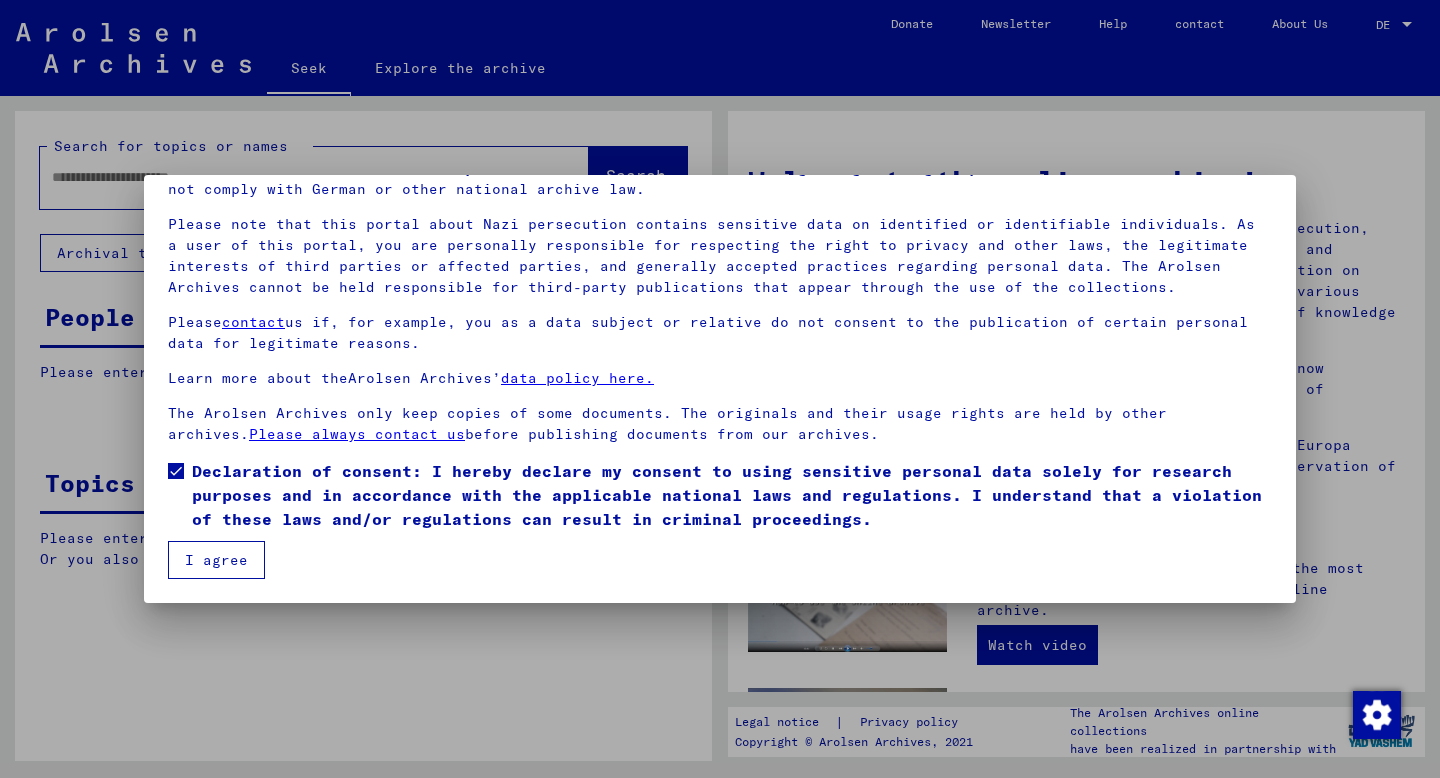 click on "I agree" at bounding box center [216, 560] 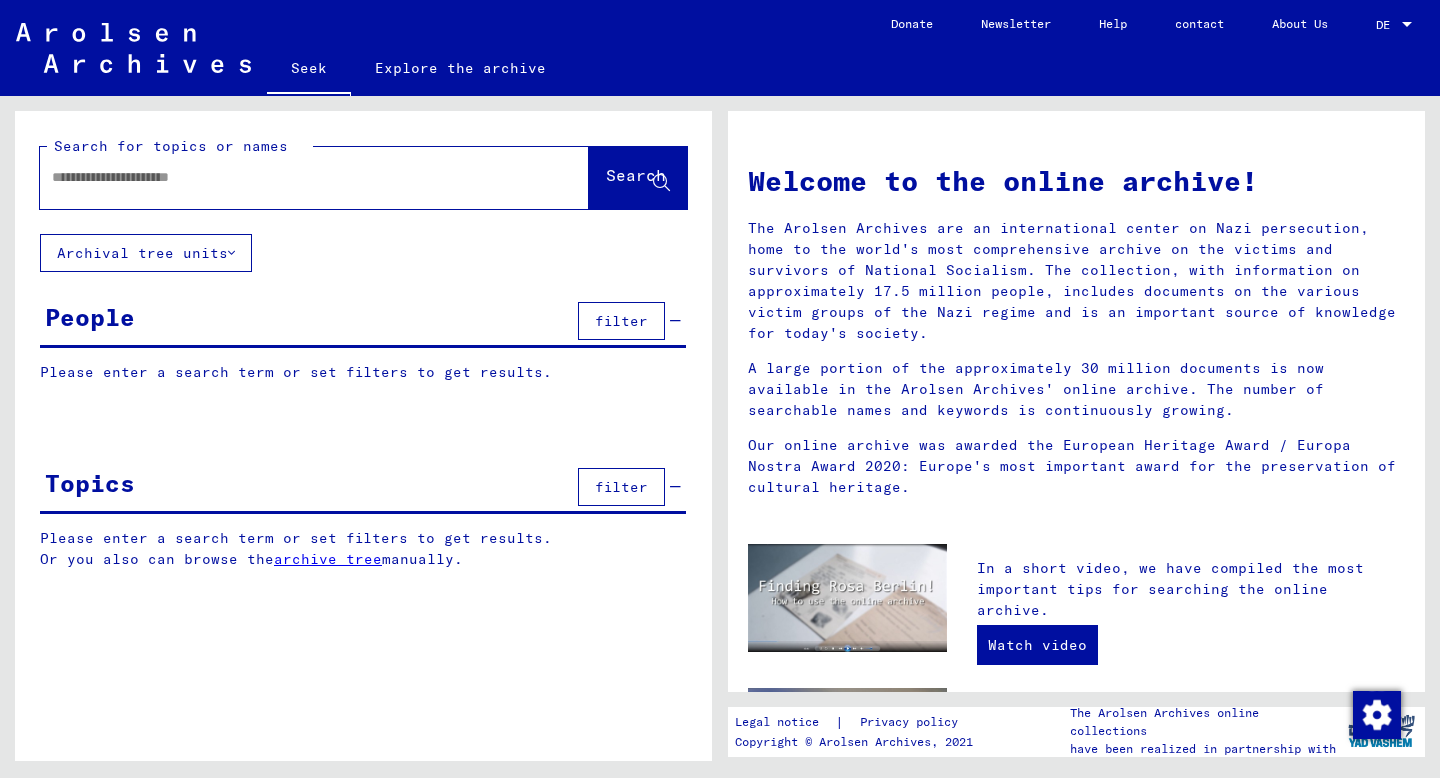 click on "Explore the archive" 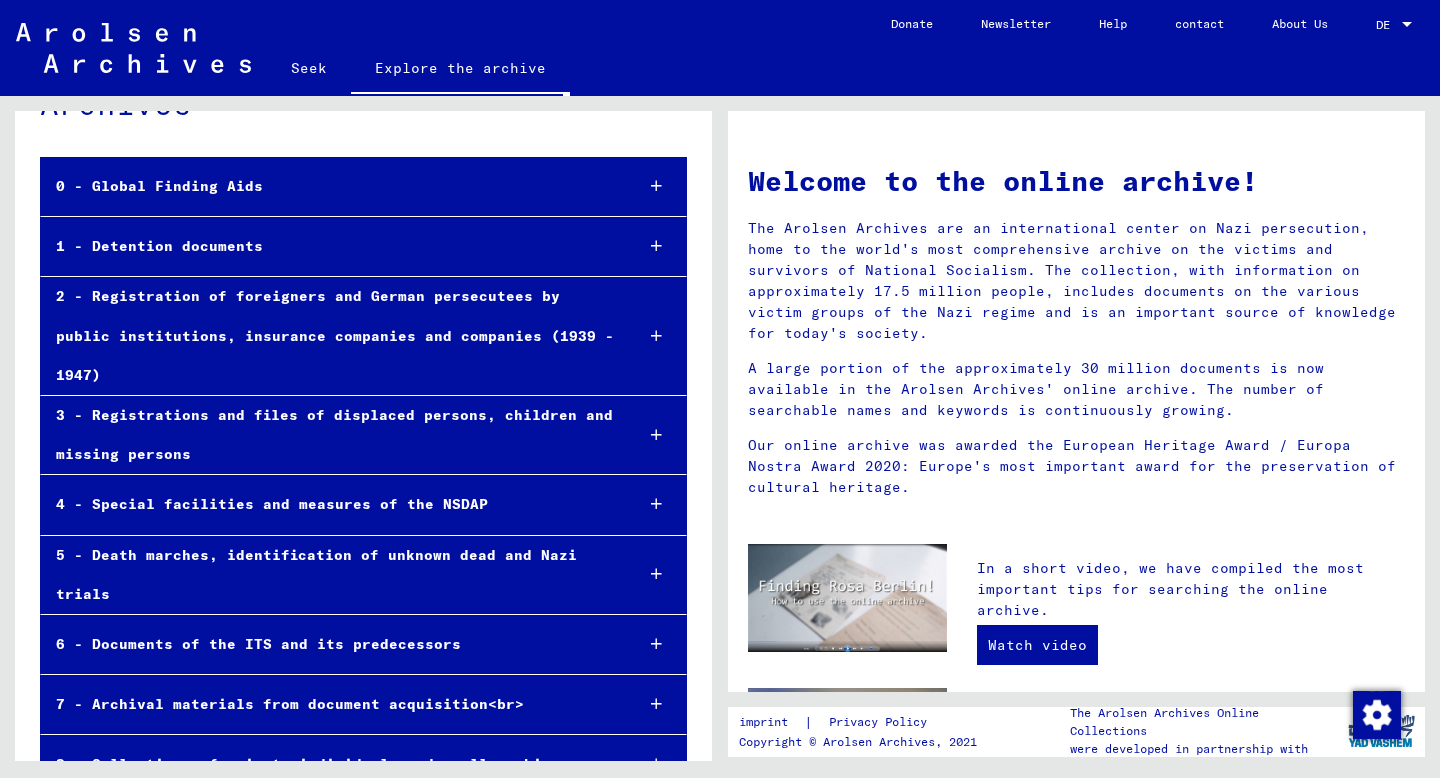 scroll, scrollTop: 105, scrollLeft: 0, axis: vertical 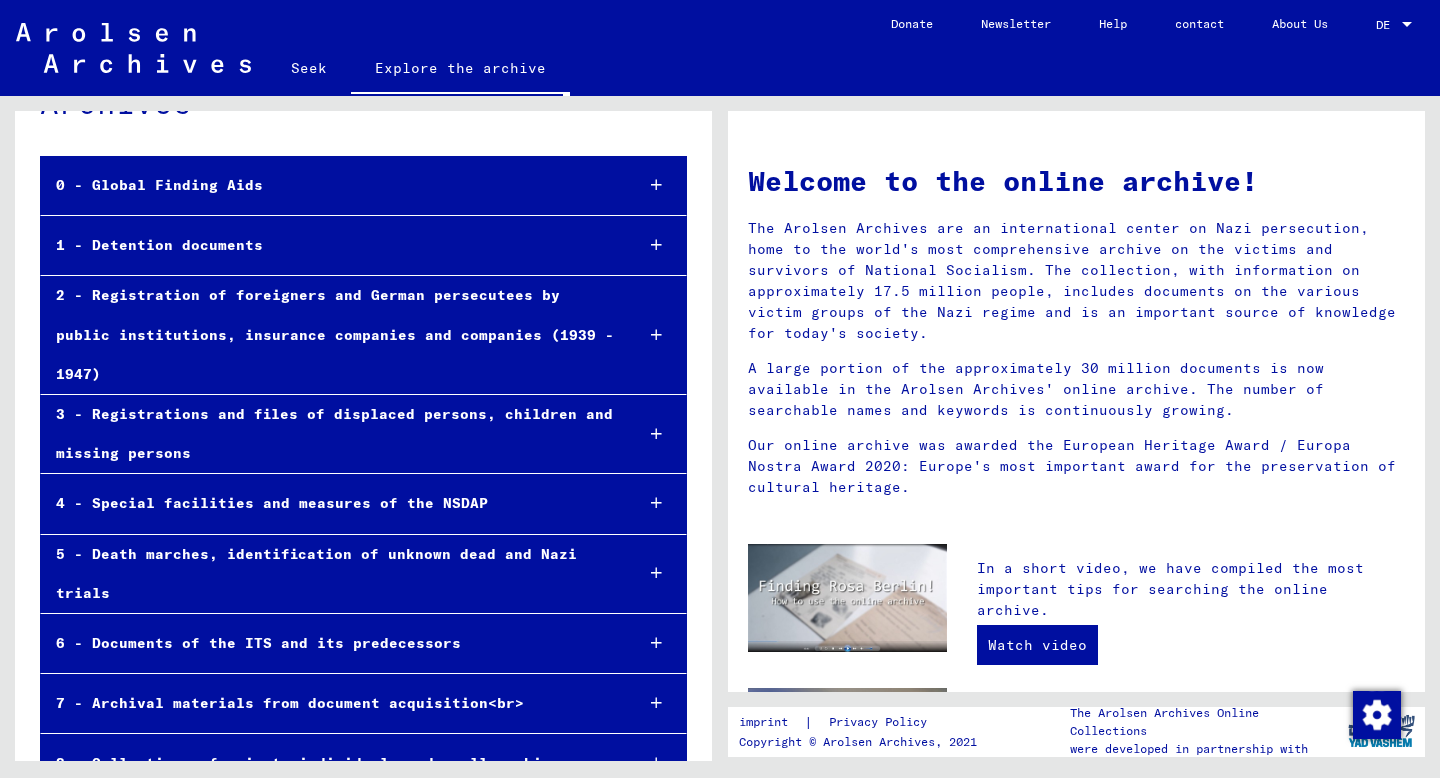 click at bounding box center (656, 335) 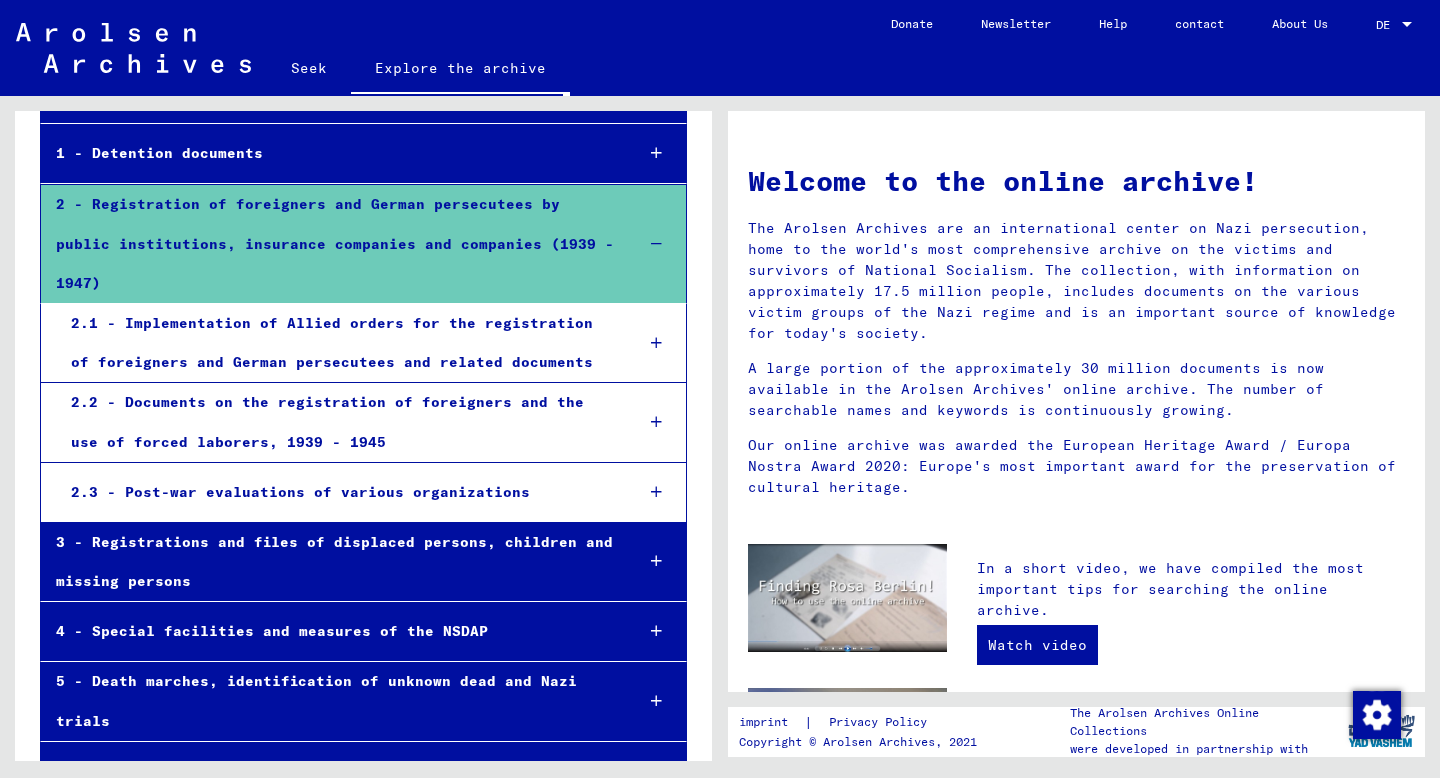 scroll, scrollTop: 203, scrollLeft: 0, axis: vertical 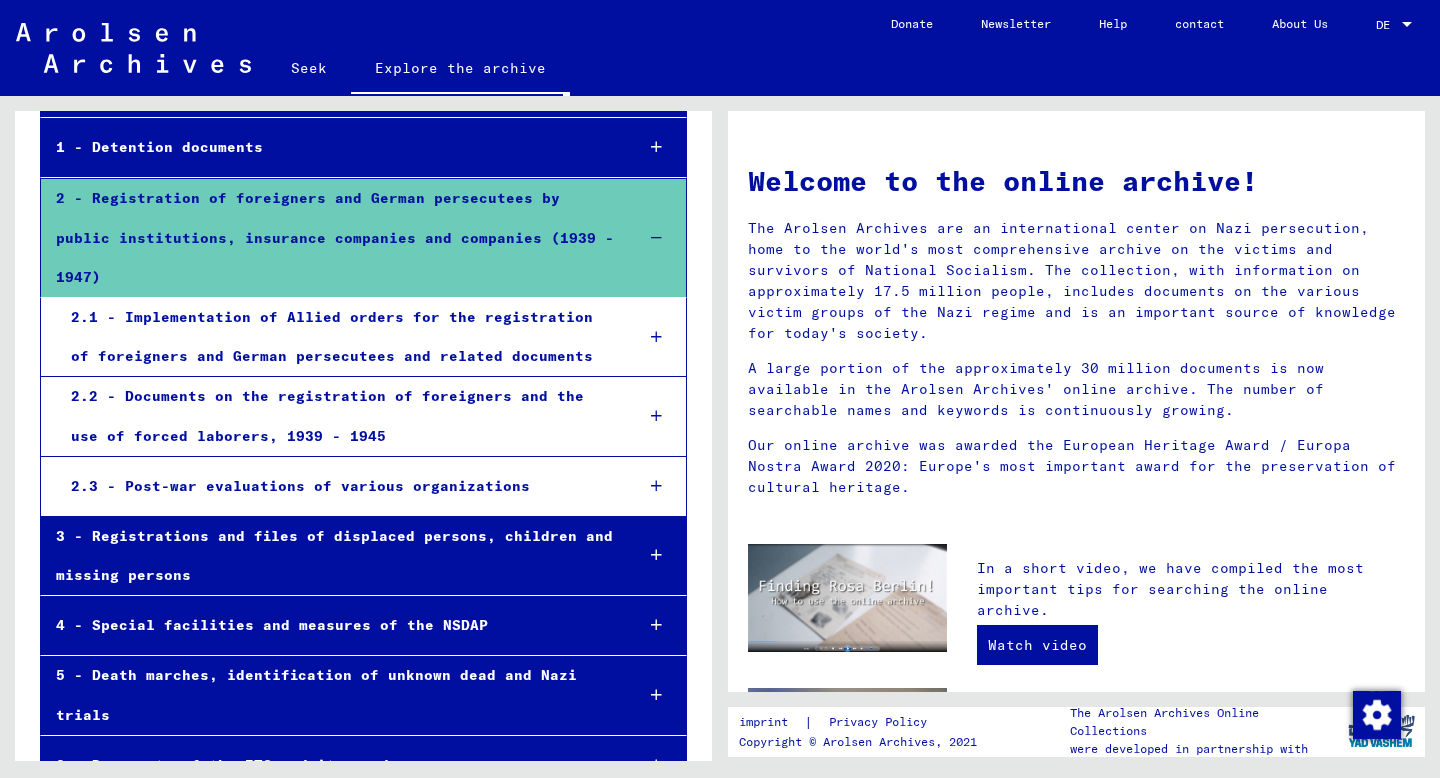 click at bounding box center [656, 337] 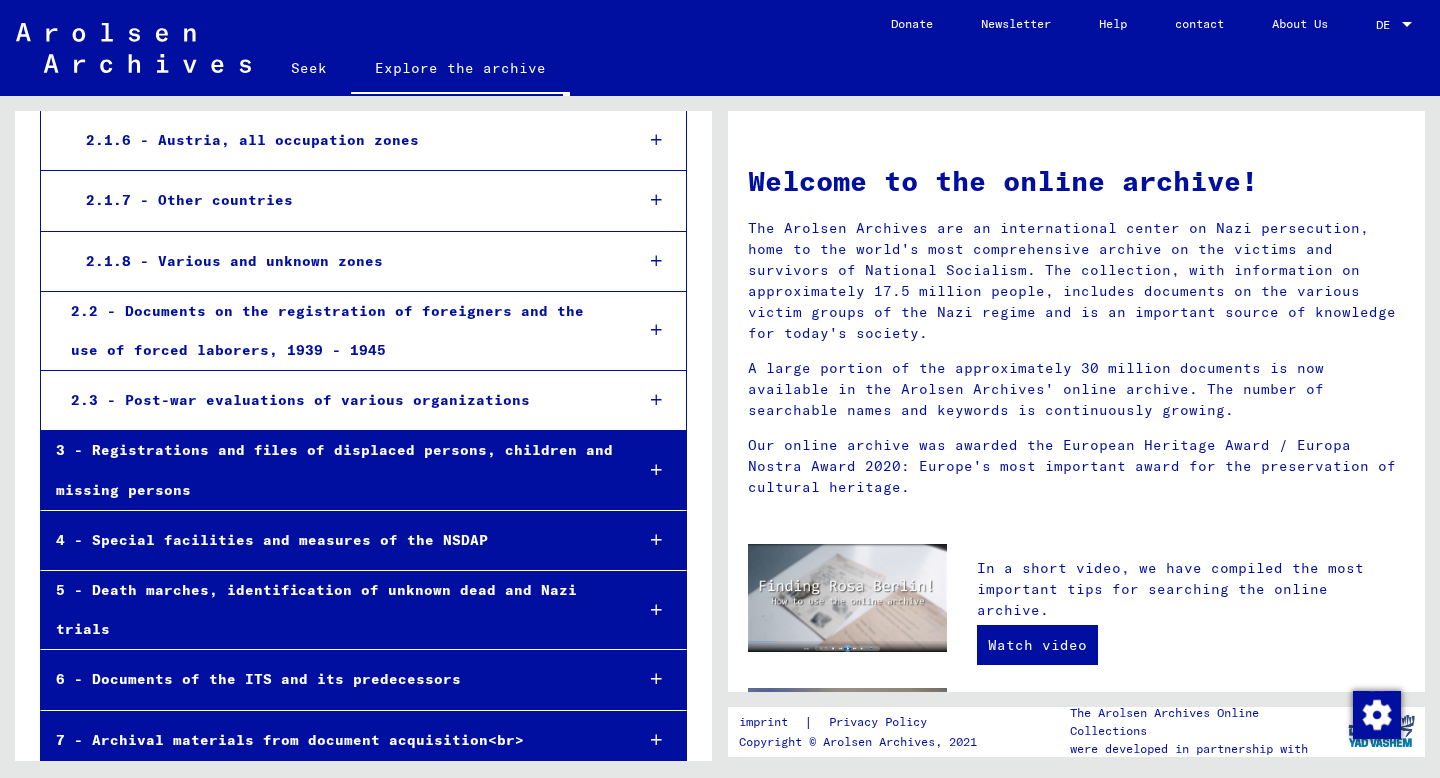 scroll, scrollTop: 800, scrollLeft: 0, axis: vertical 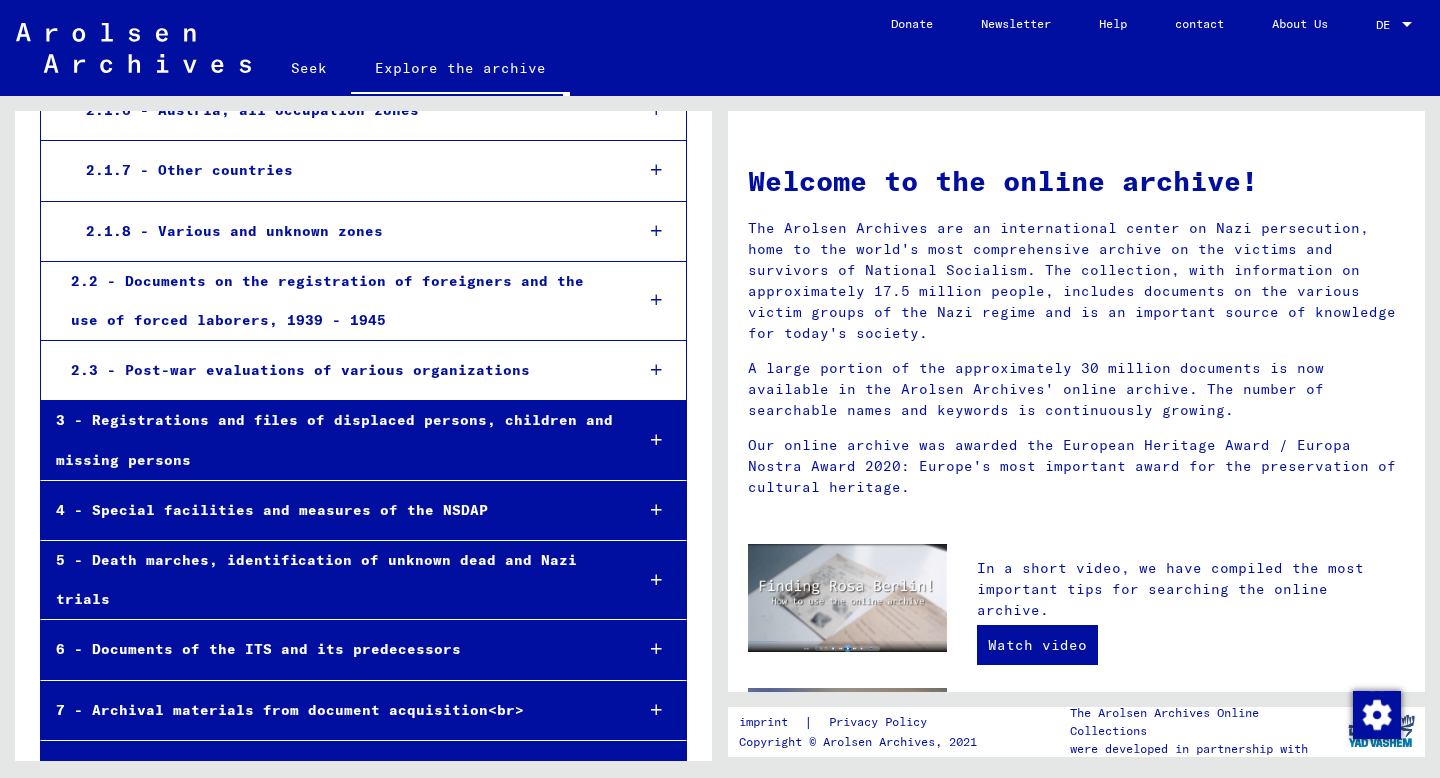 click at bounding box center [656, 440] 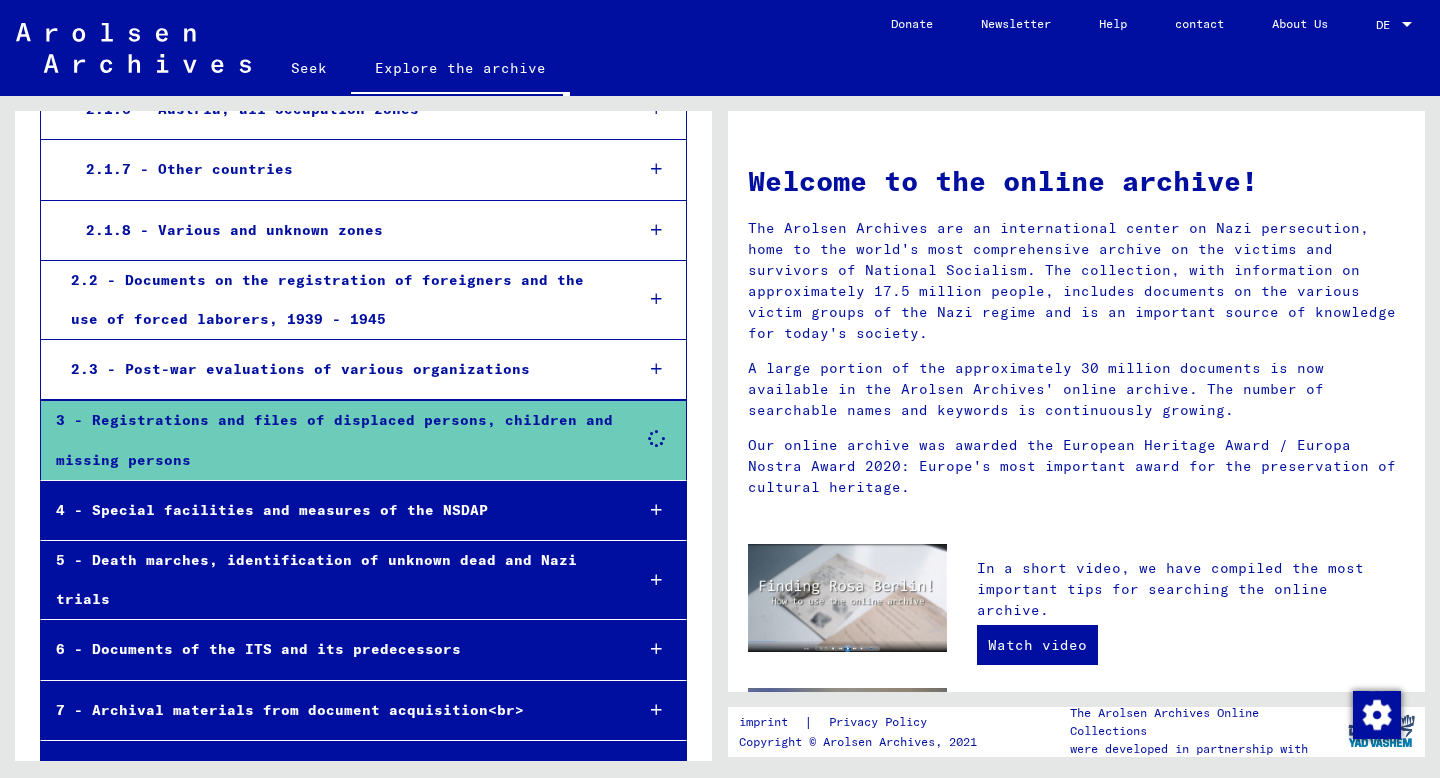 scroll, scrollTop: 800, scrollLeft: 0, axis: vertical 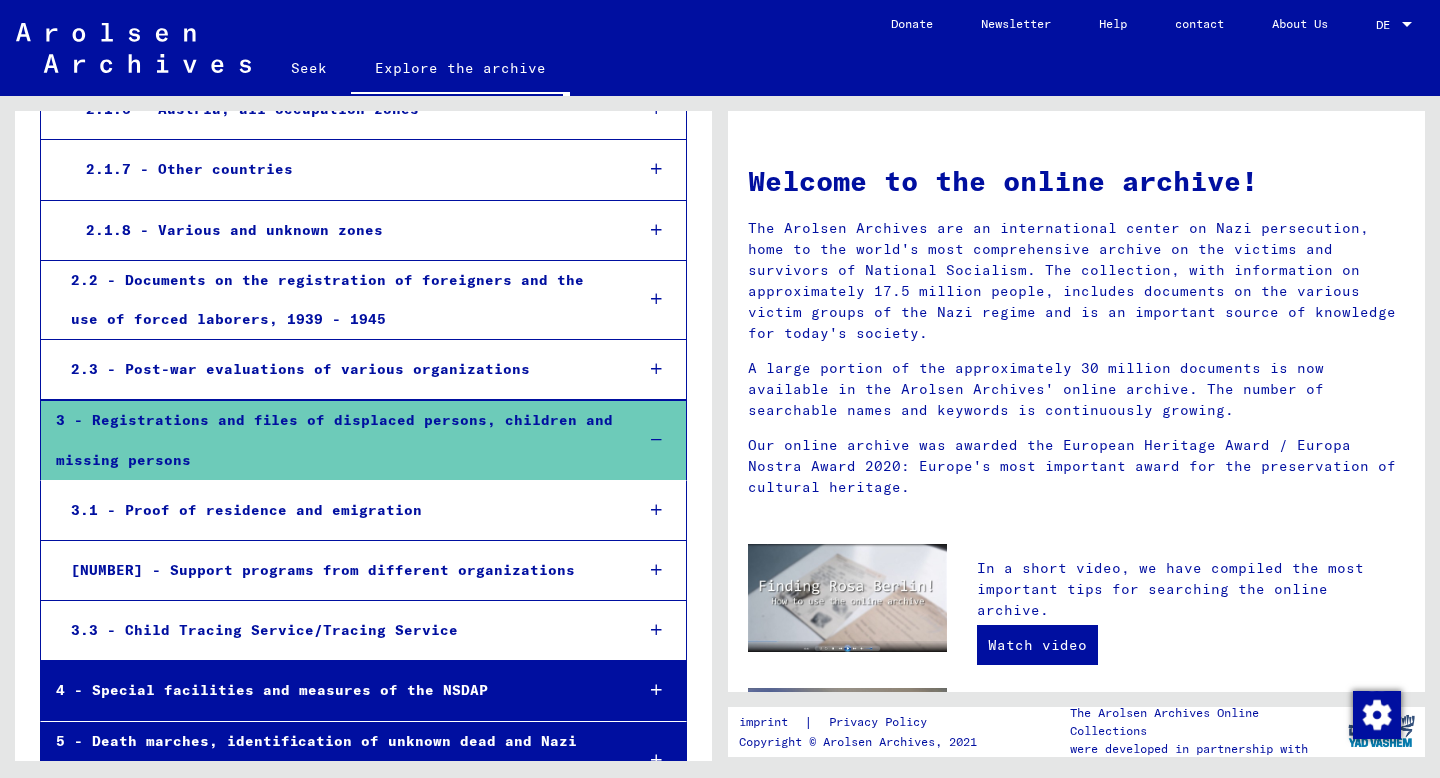 click at bounding box center (656, 510) 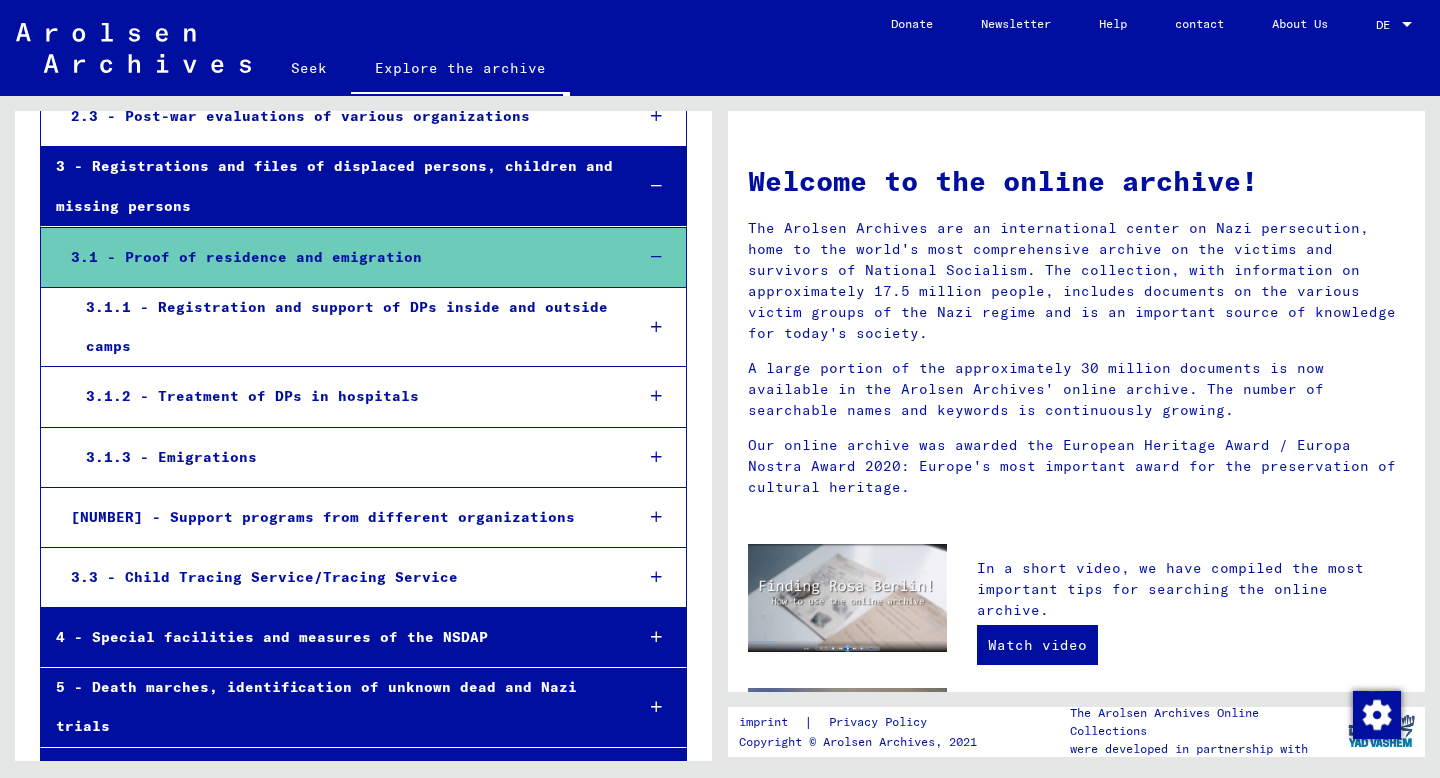 scroll, scrollTop: 1041, scrollLeft: 0, axis: vertical 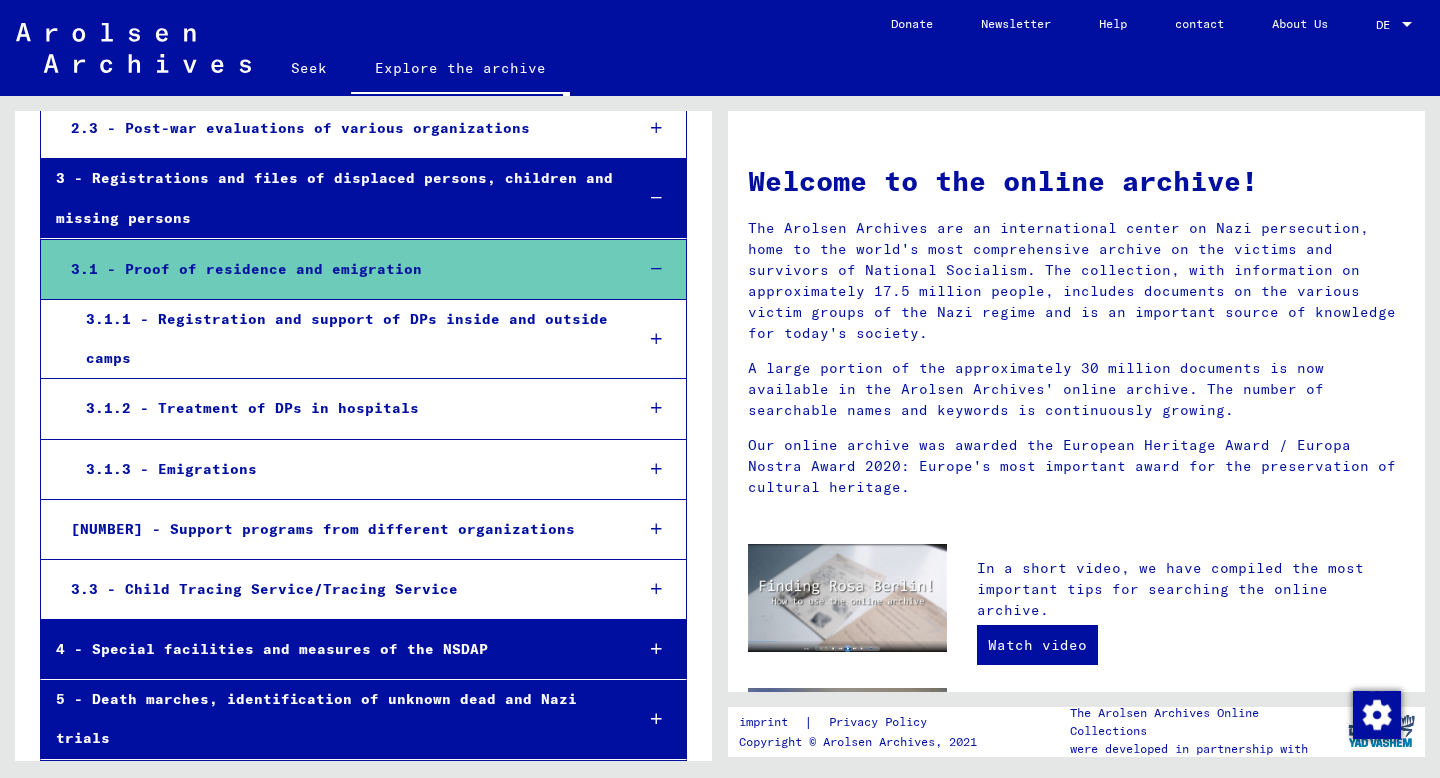 click at bounding box center [656, 269] 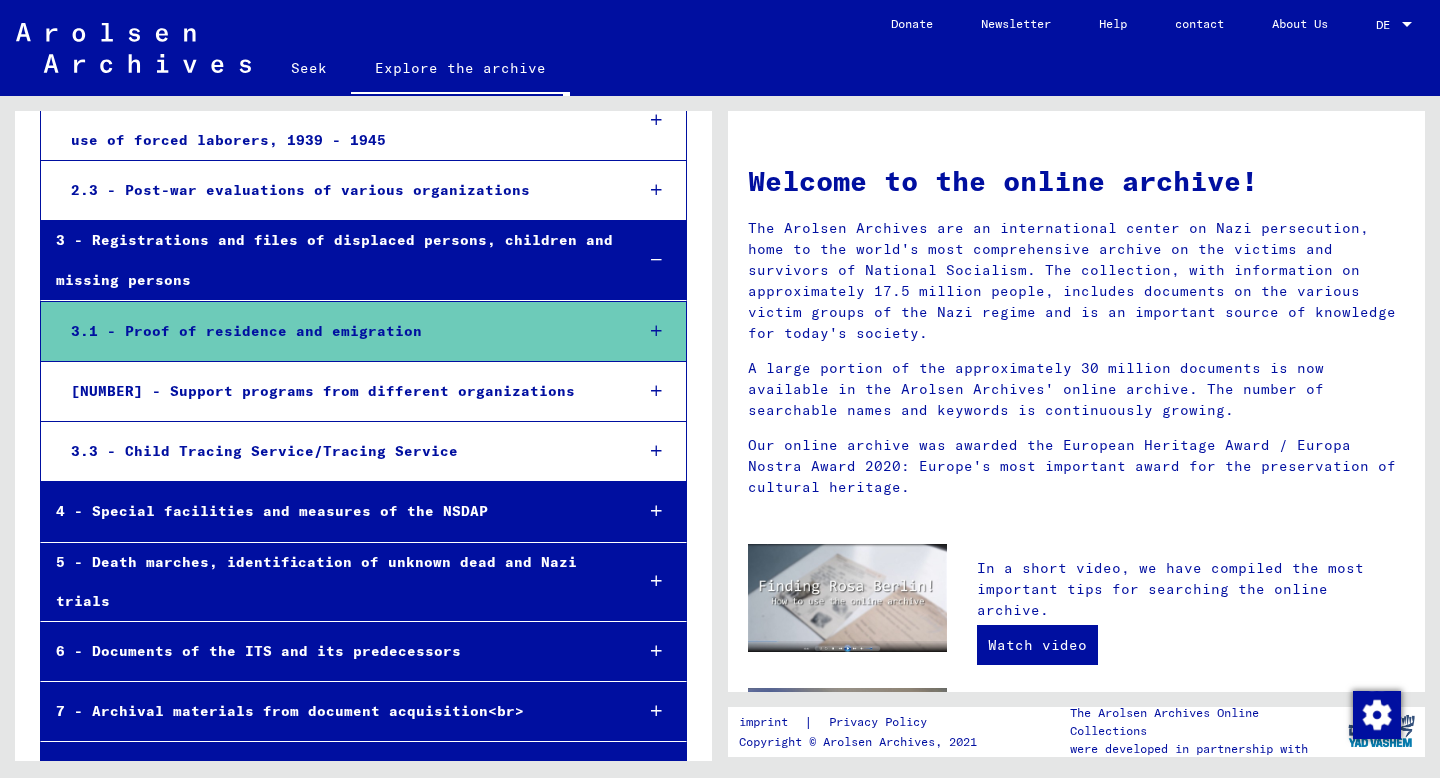 click at bounding box center (656, 260) 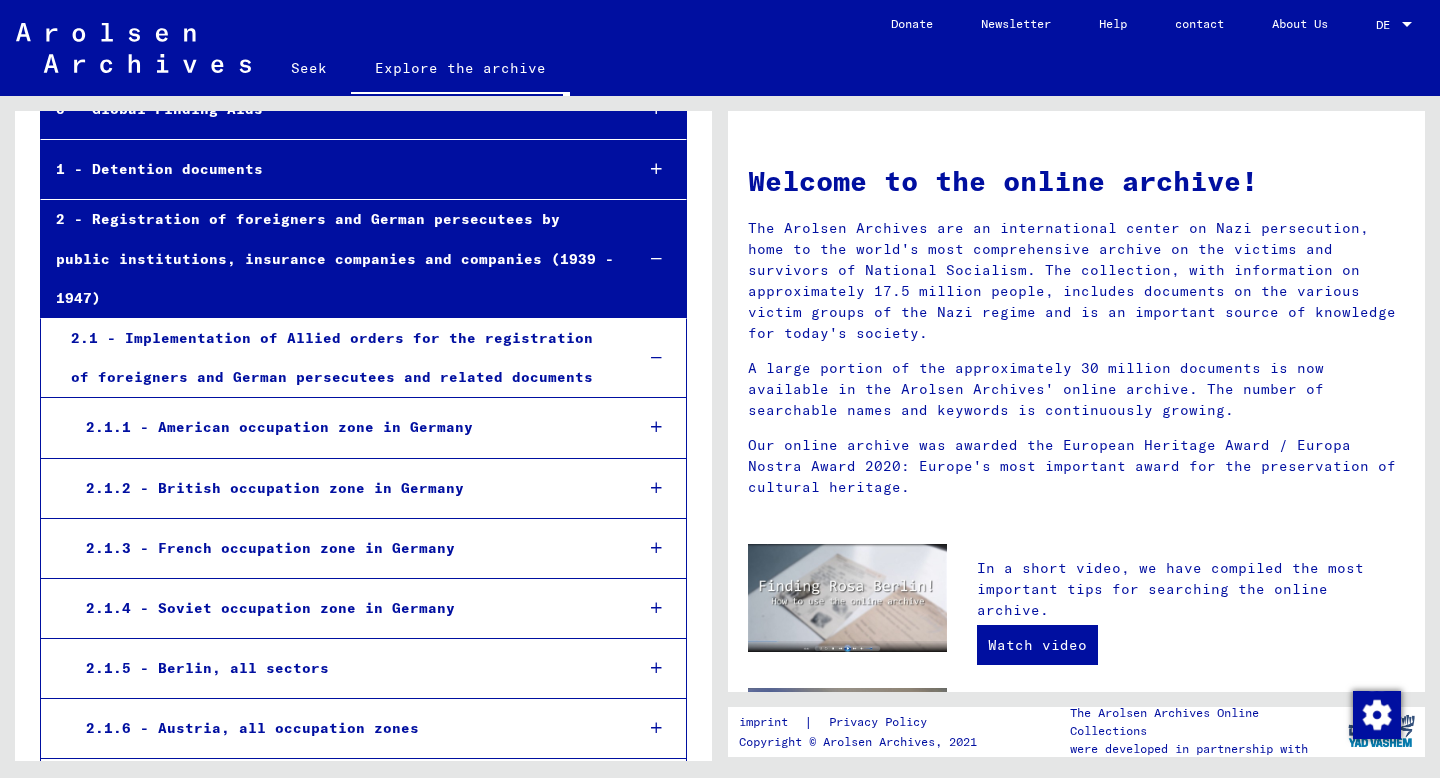 scroll, scrollTop: 0, scrollLeft: 0, axis: both 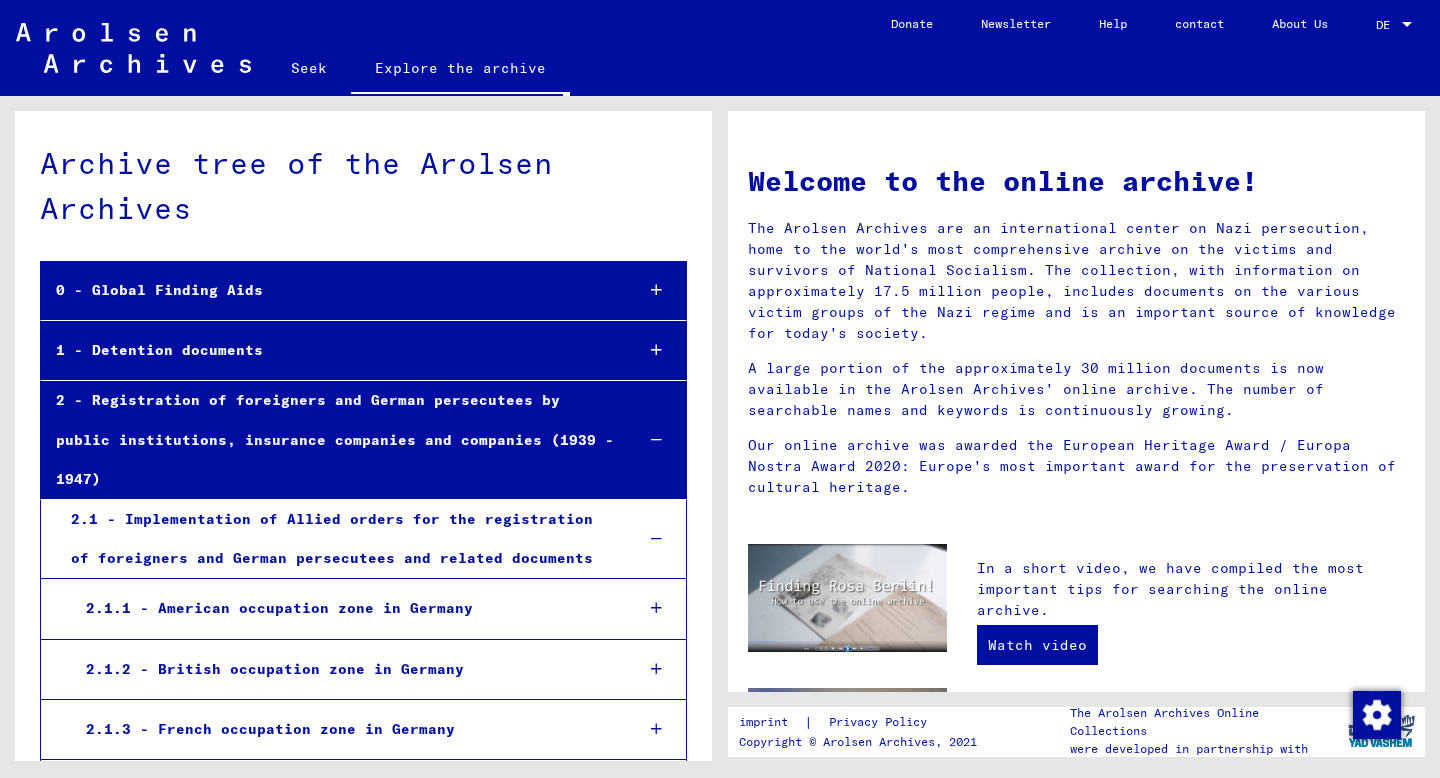 click at bounding box center [656, 290] 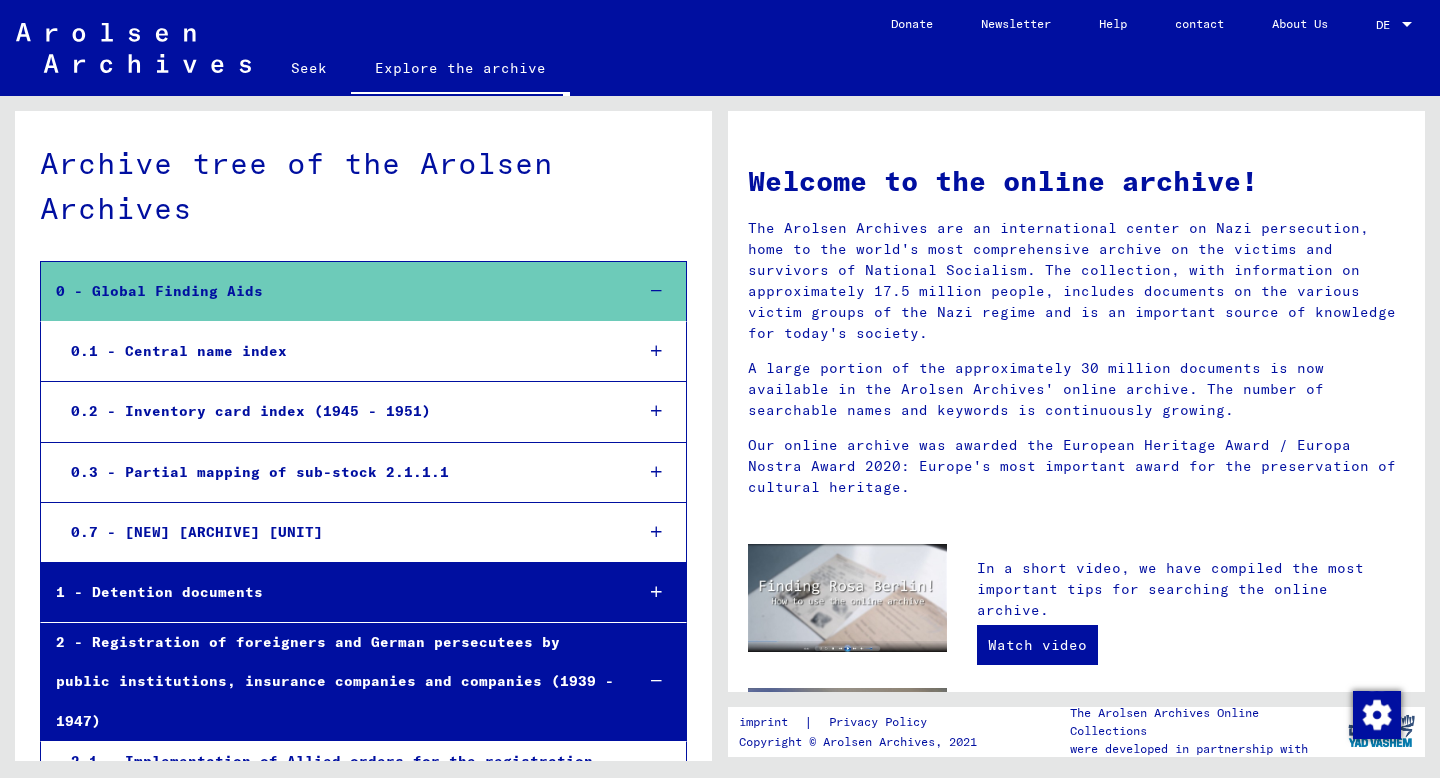click at bounding box center [656, 351] 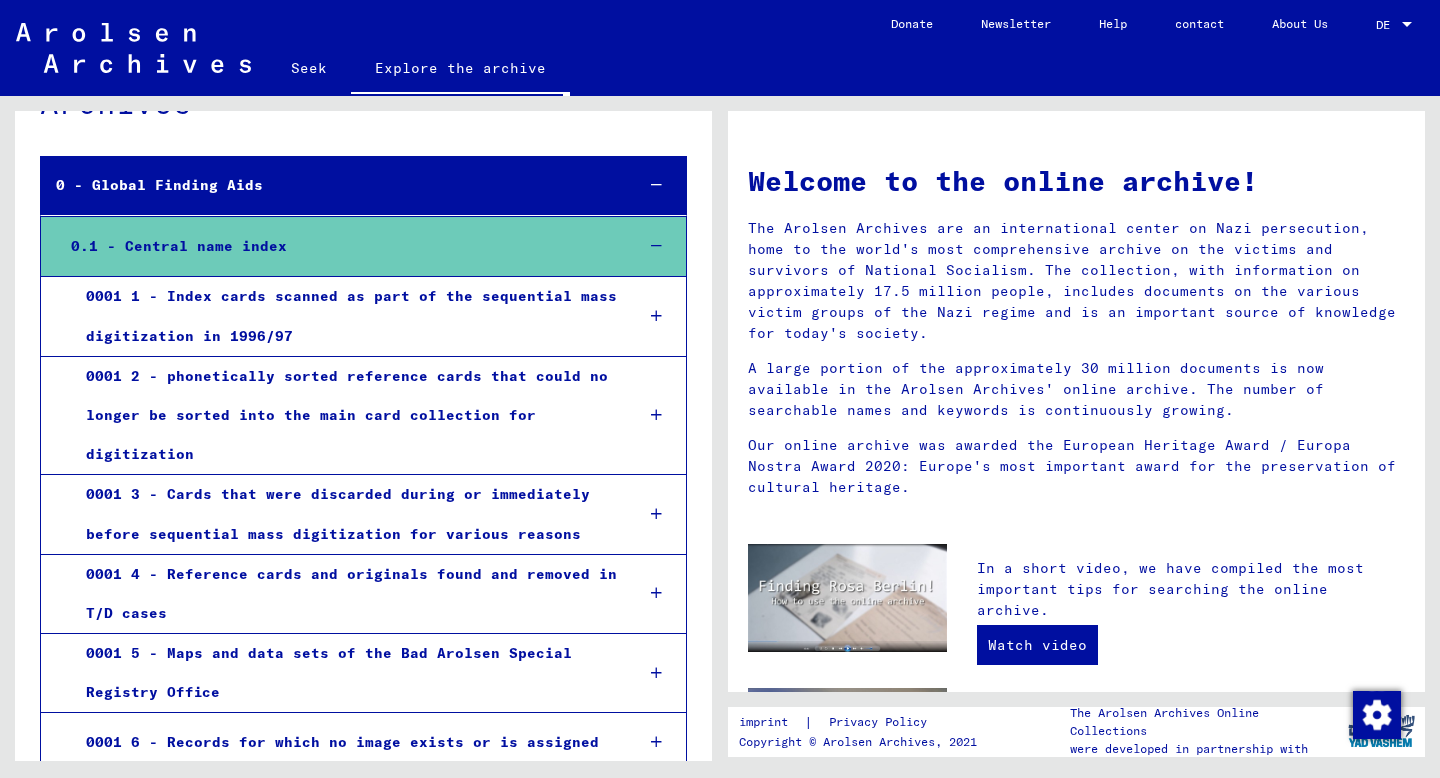 scroll, scrollTop: 104, scrollLeft: 0, axis: vertical 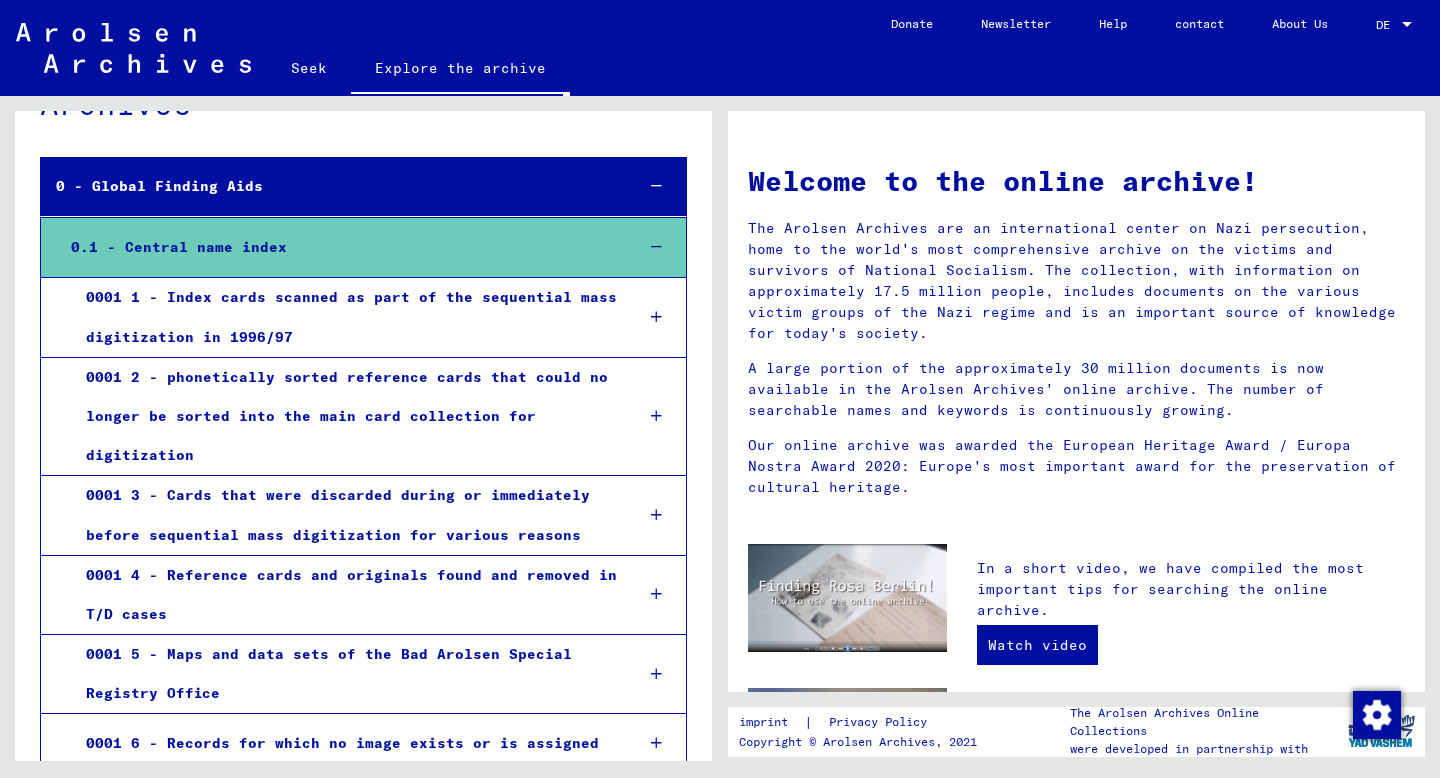 click on "0001 1 - Index cards scanned as part of the sequential mass digitization in 1996/97" at bounding box center (351, 316) 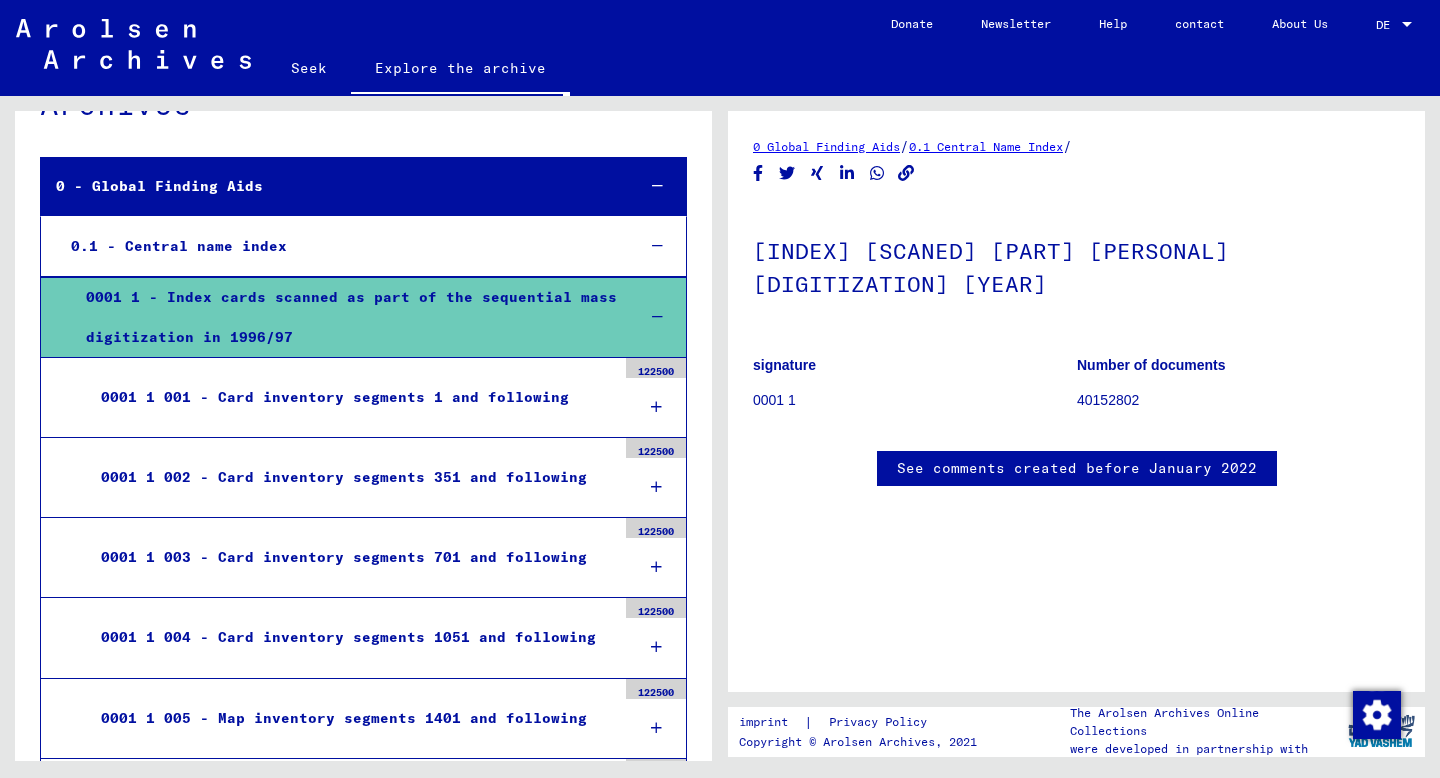 scroll, scrollTop: 304, scrollLeft: 0, axis: vertical 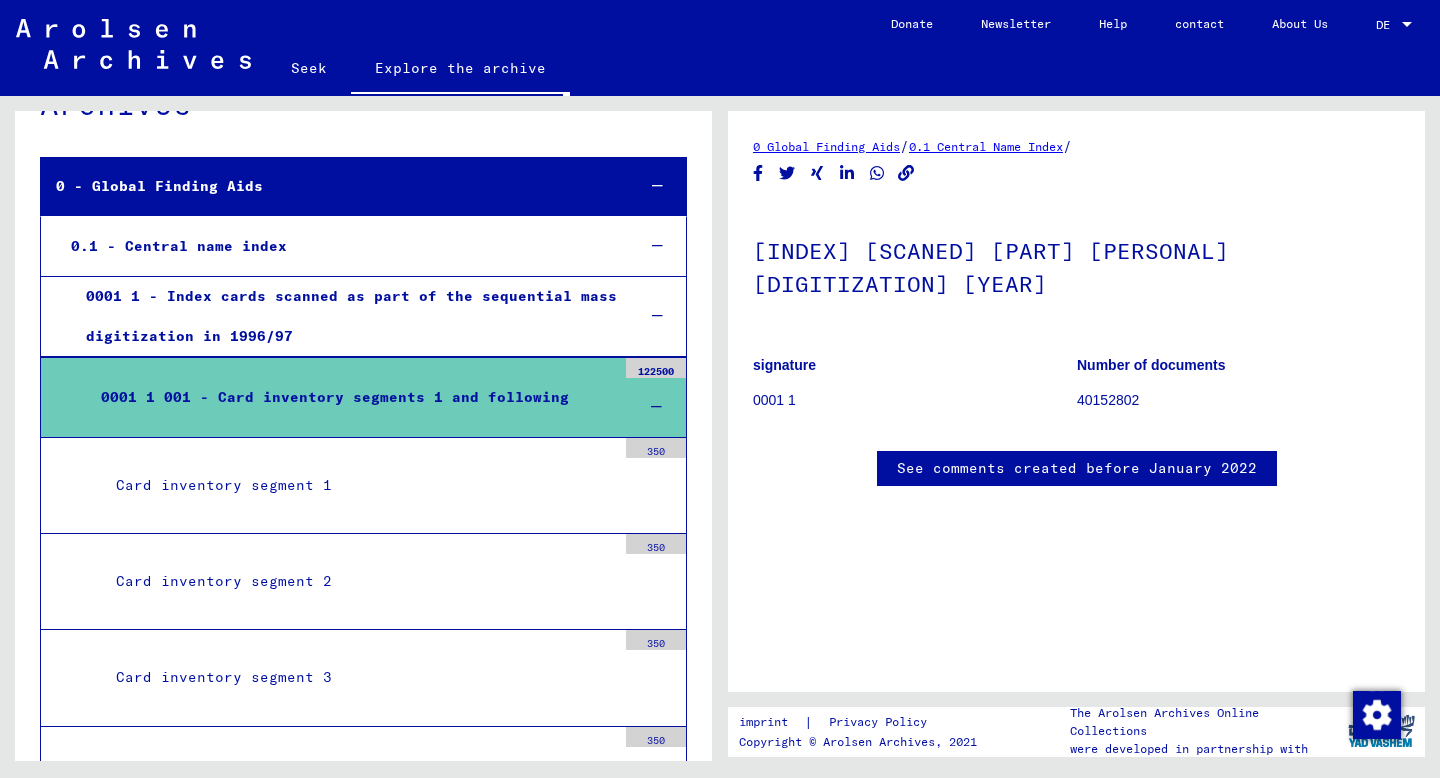 click on "Card inventory segment 1" at bounding box center (224, 485) 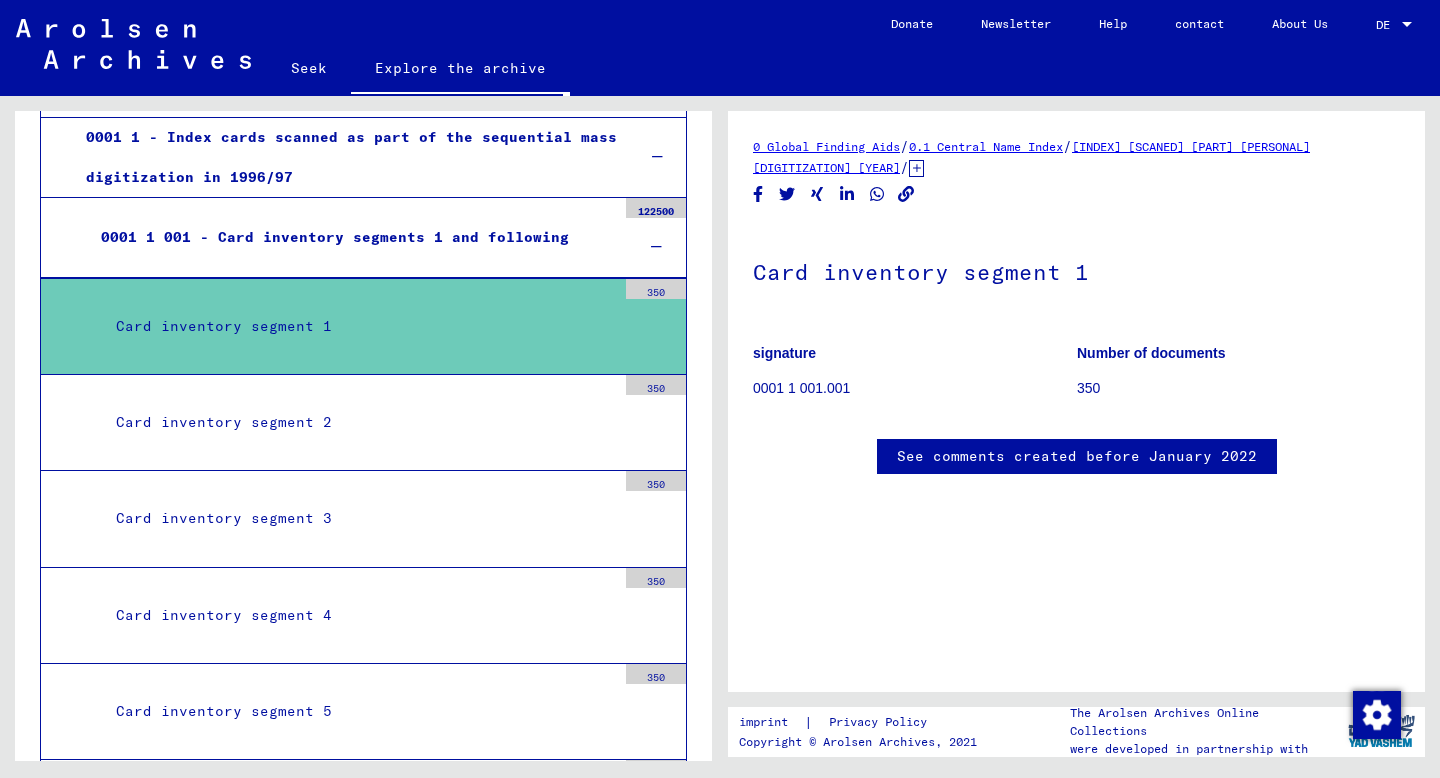 scroll, scrollTop: 0, scrollLeft: 0, axis: both 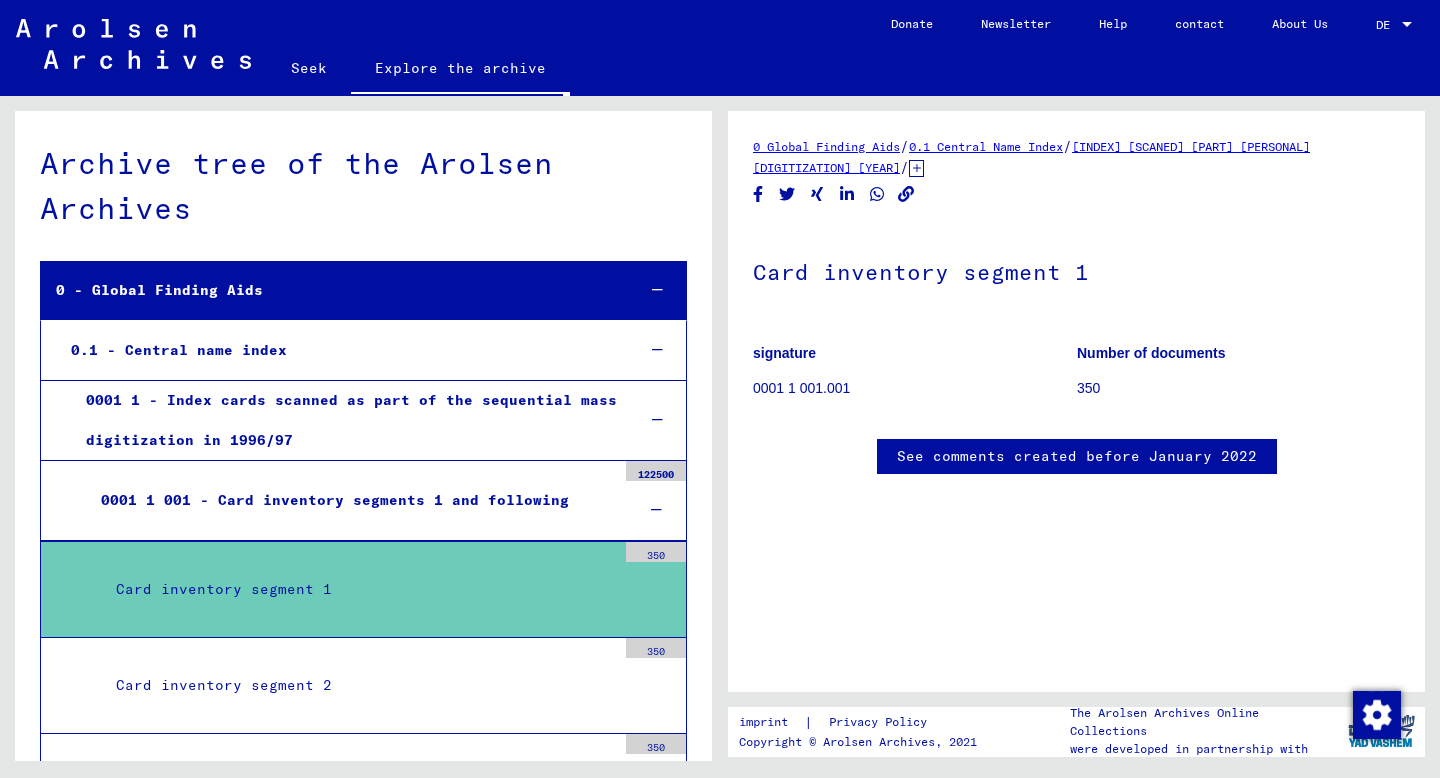 click at bounding box center (657, 290) 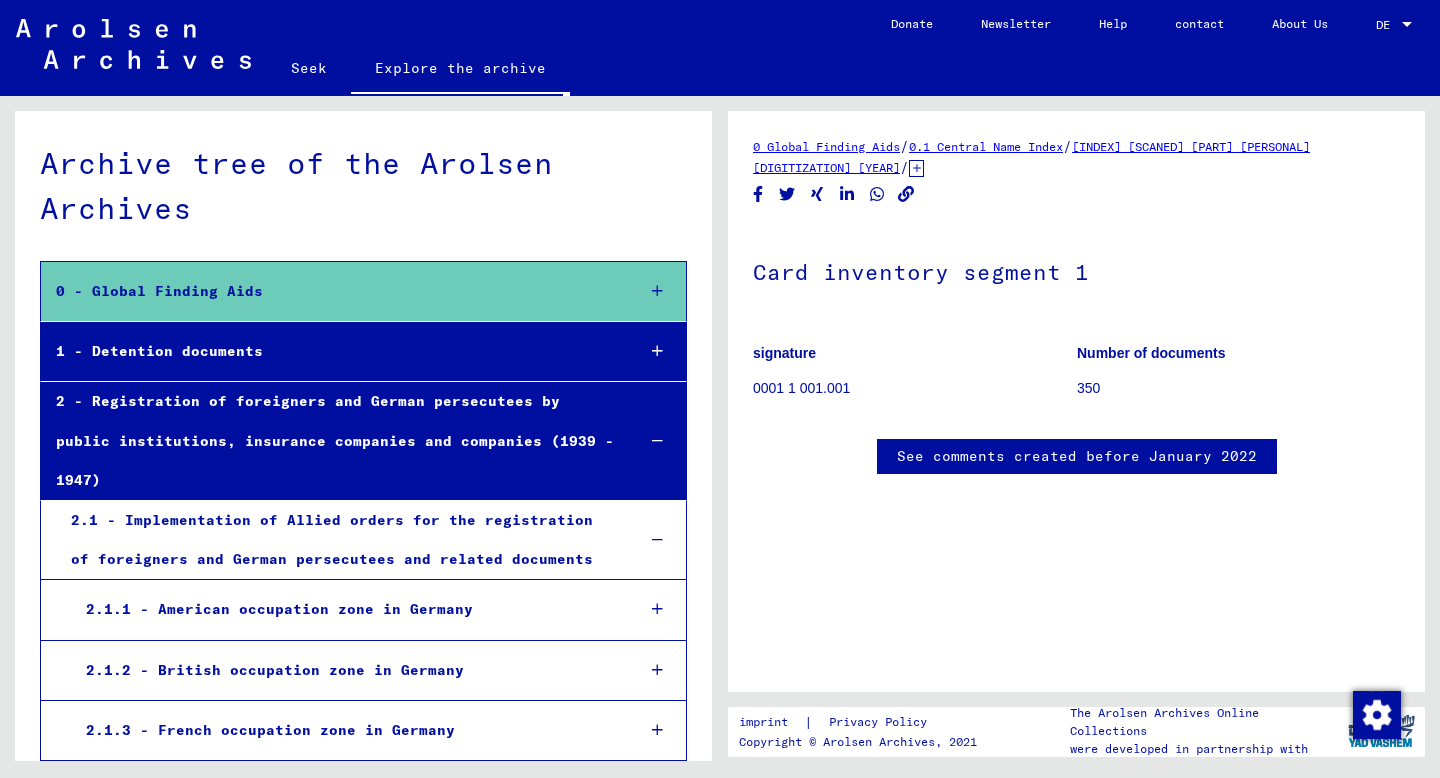 click at bounding box center (657, 441) 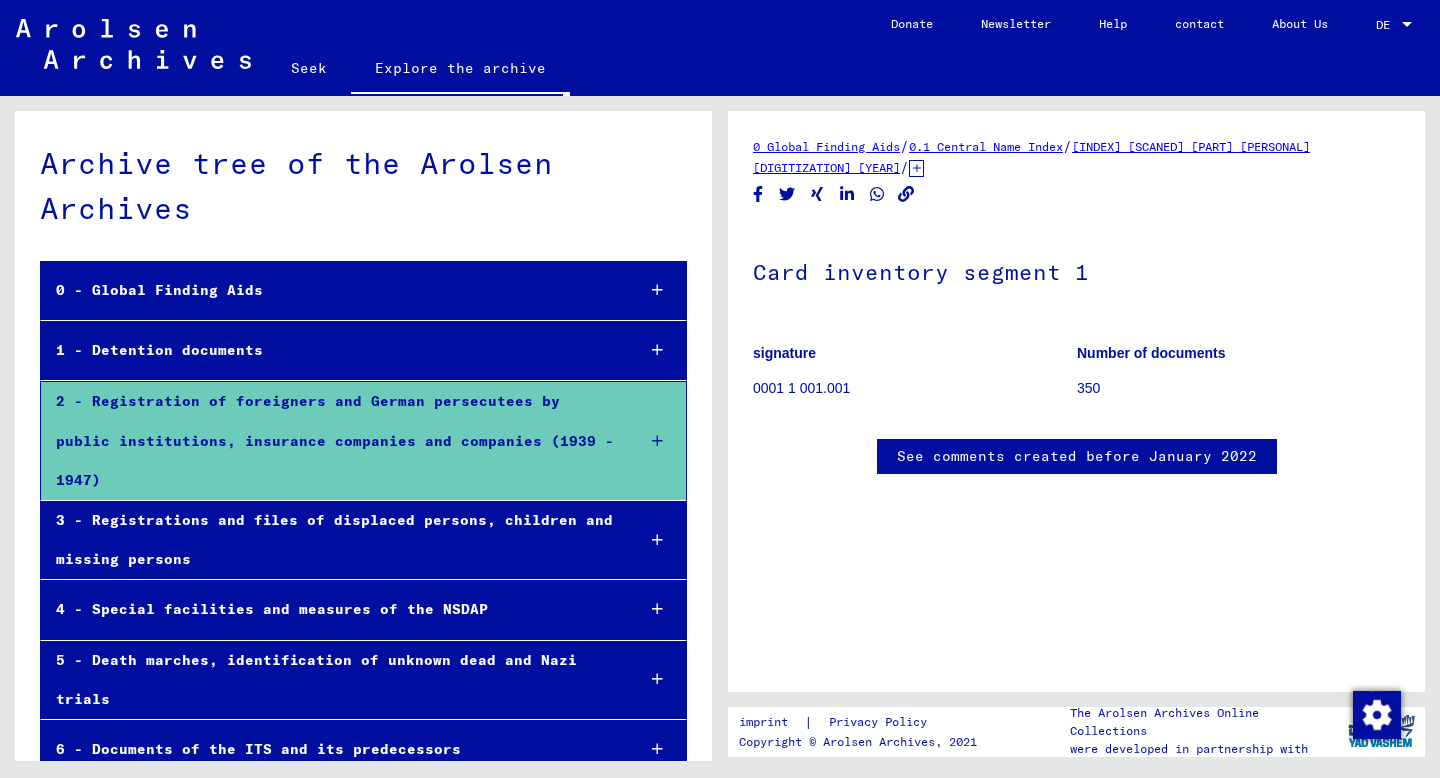 click on "Seek" 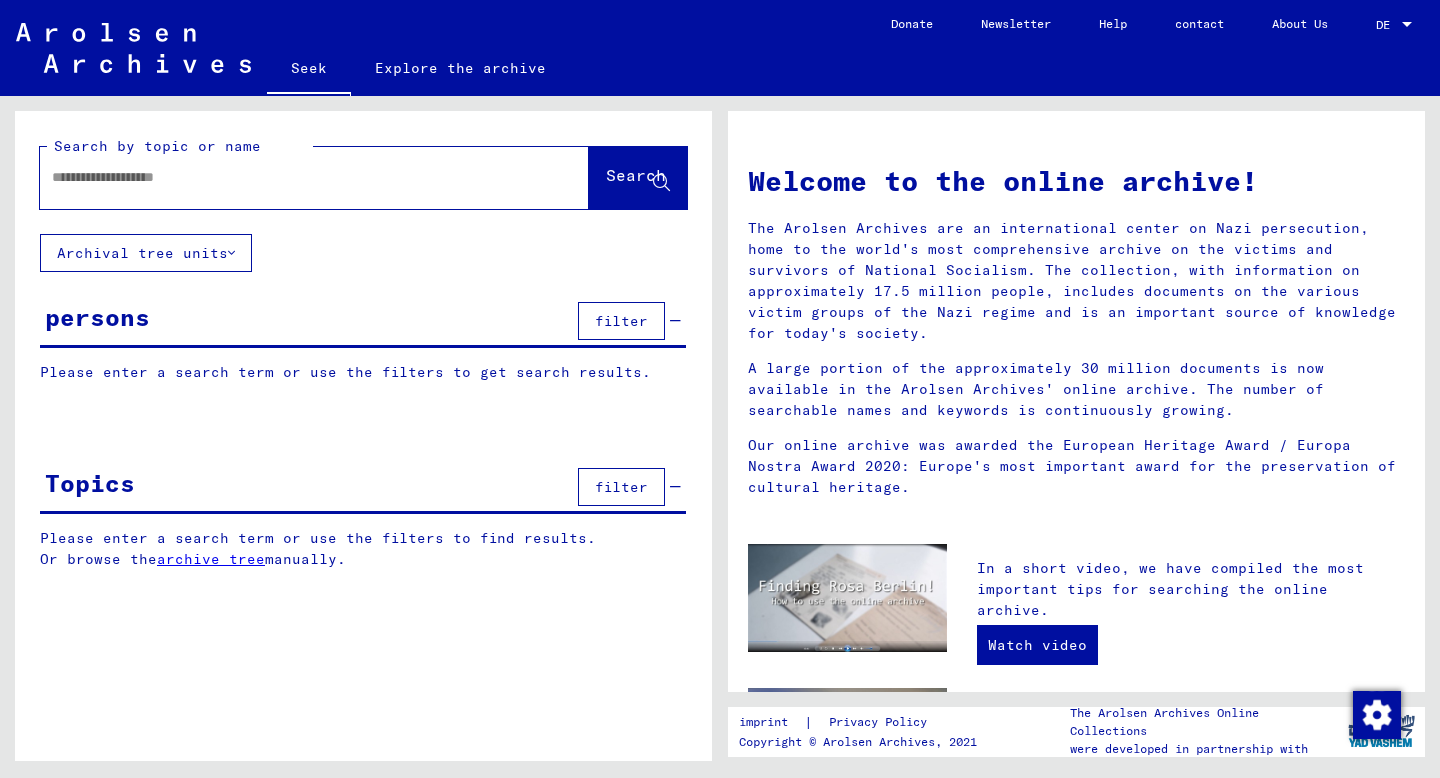 click at bounding box center (290, 177) 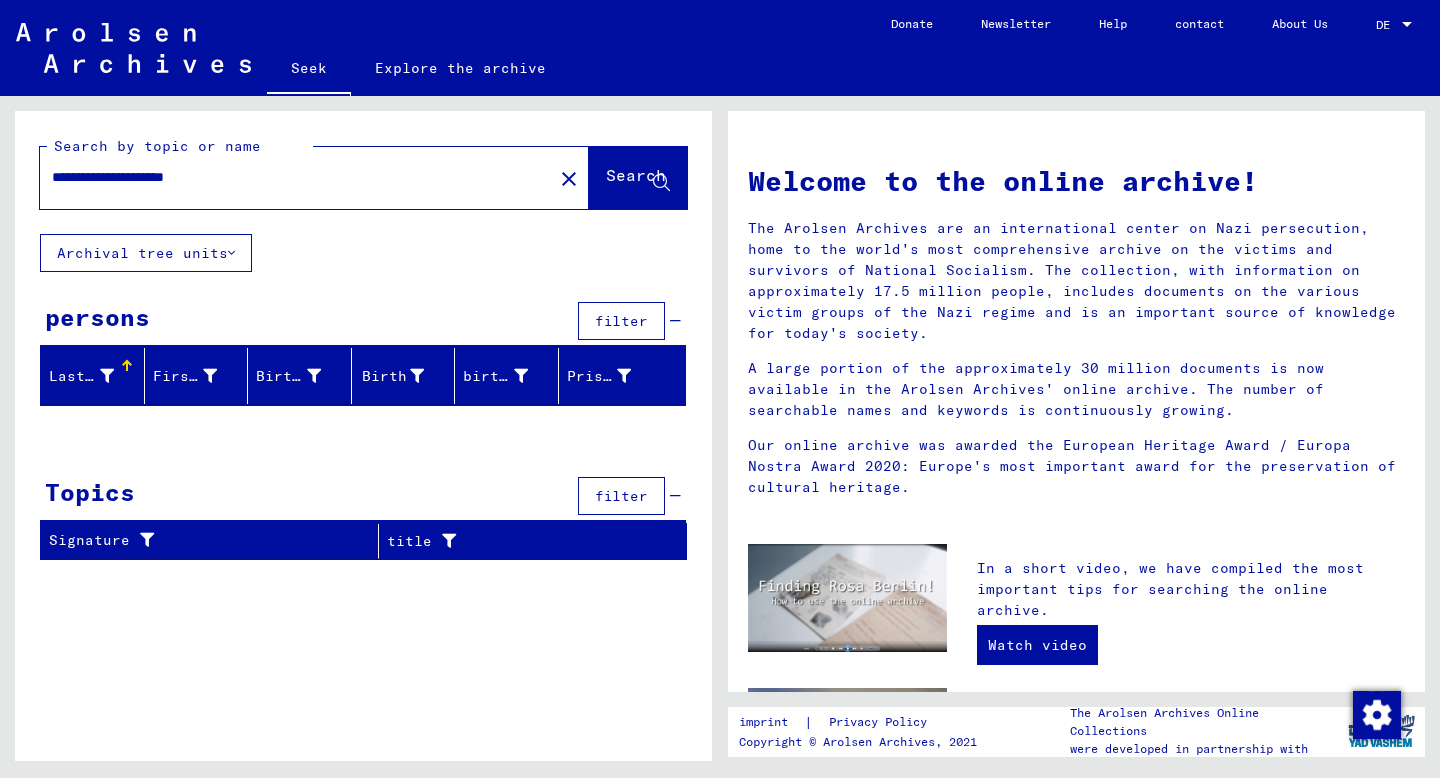 click on "**********" at bounding box center (290, 177) 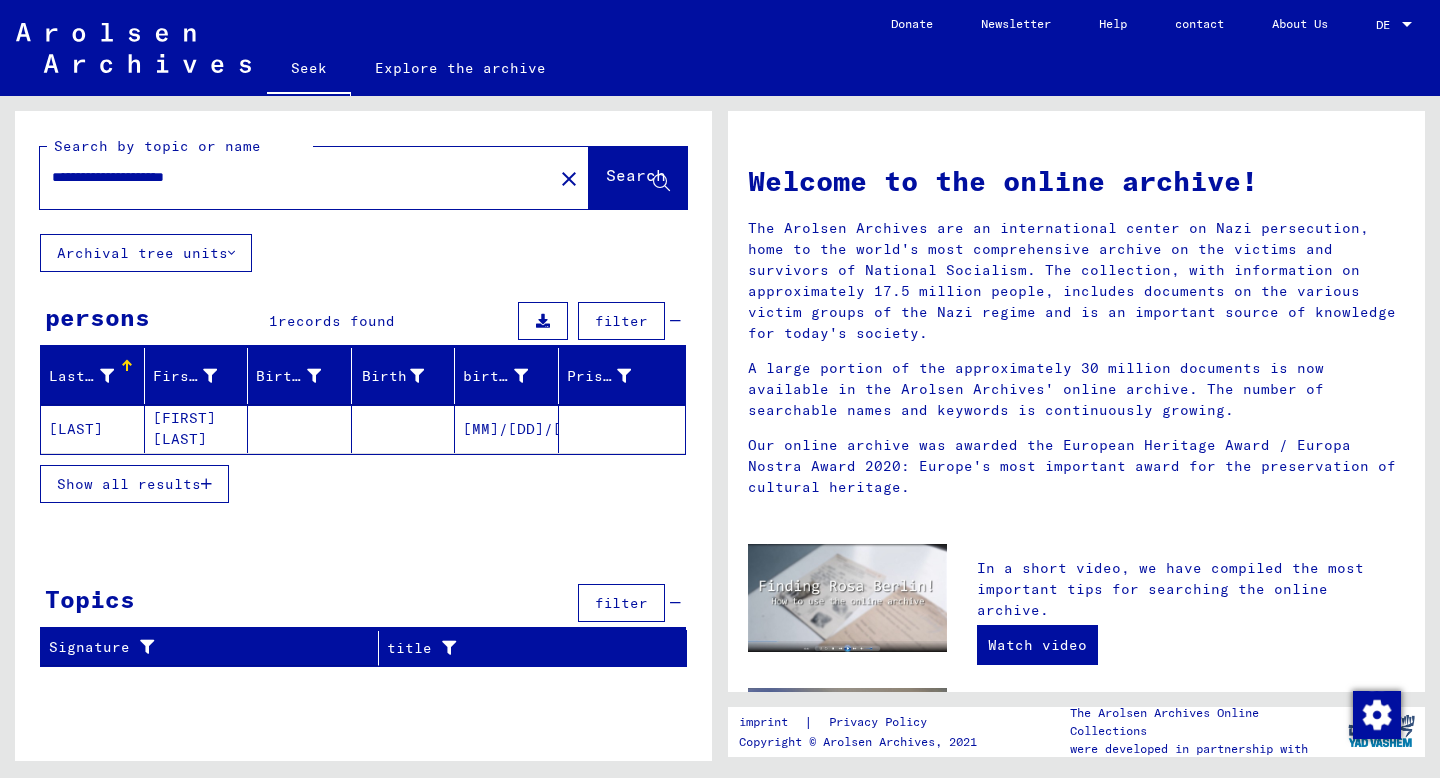 click on "**********" at bounding box center [290, 177] 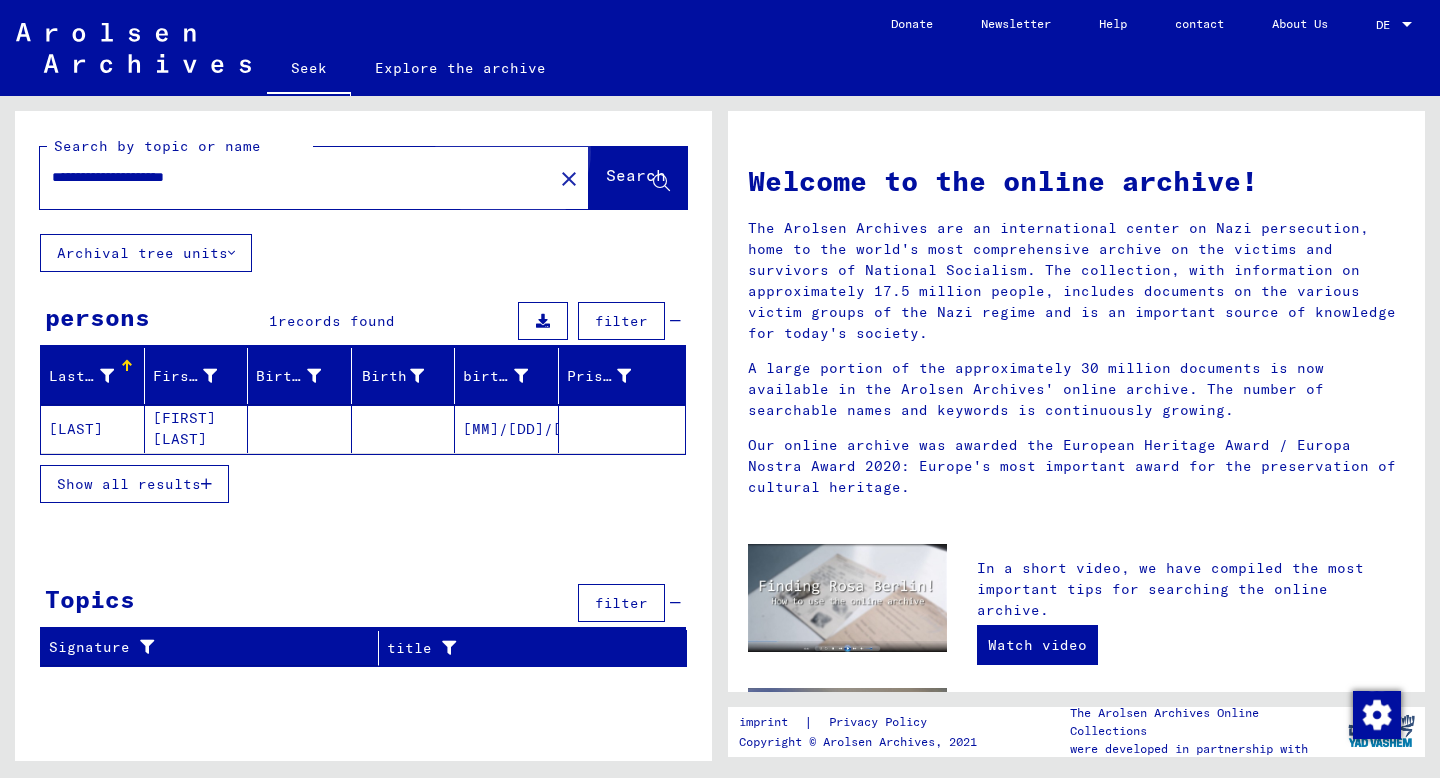 click on "Search" 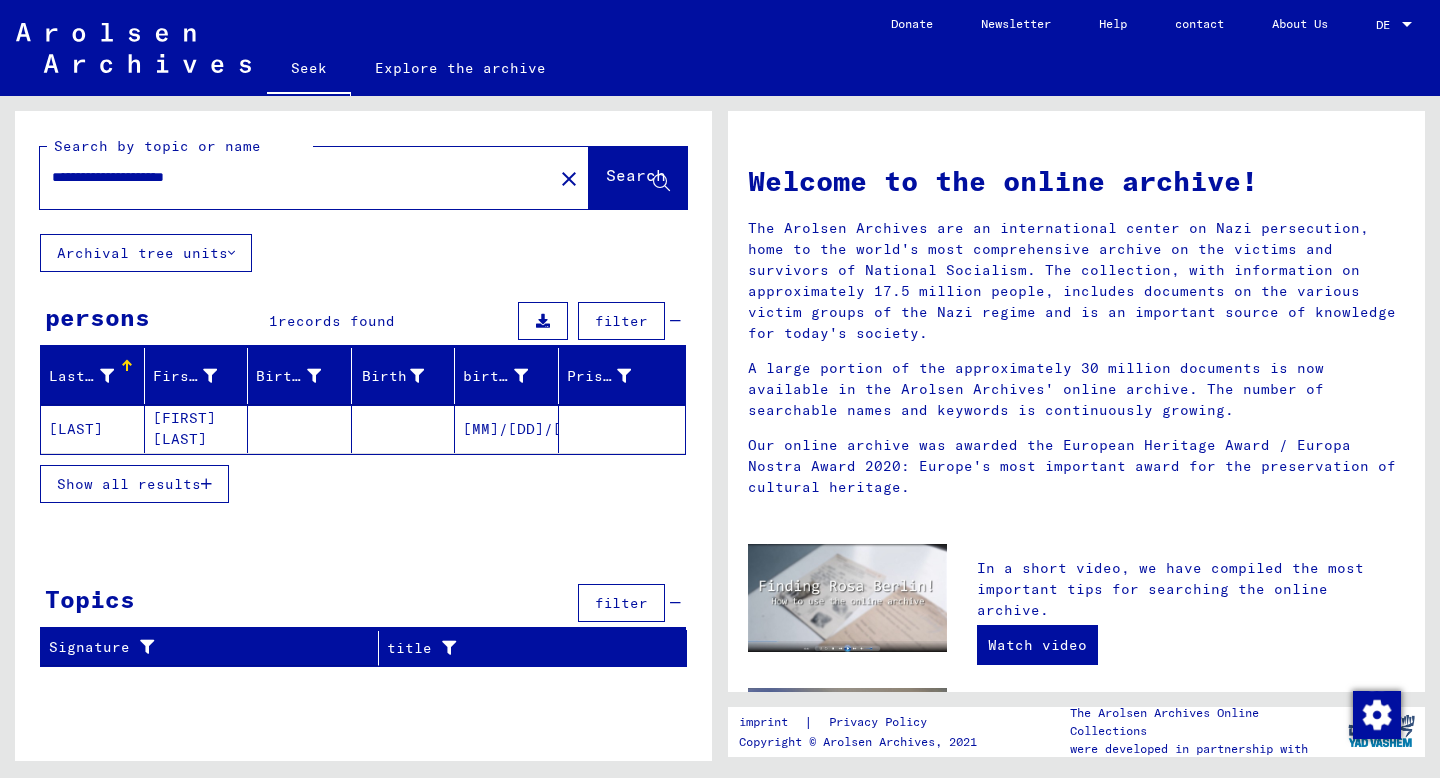 click on "Show all results" at bounding box center [129, 484] 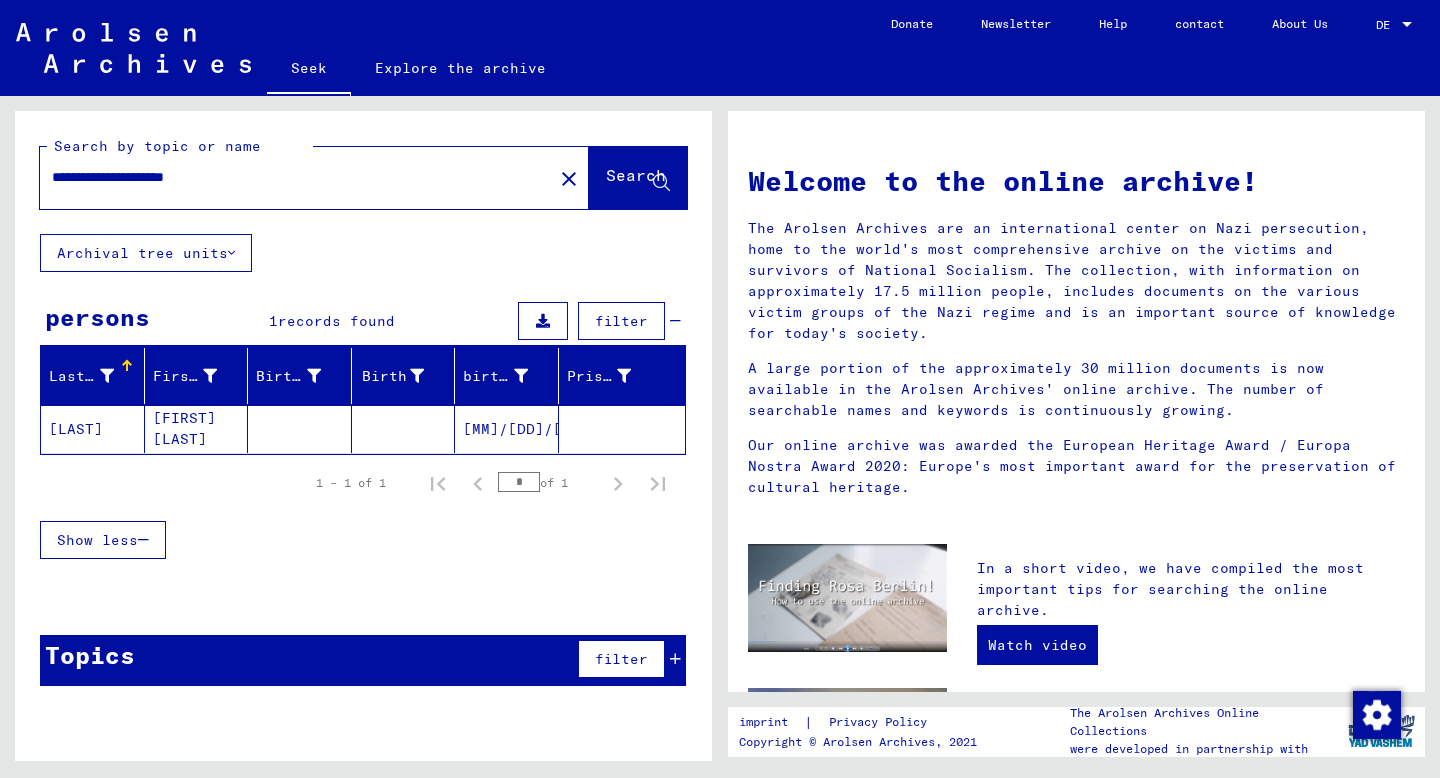 click on "[LAST]" 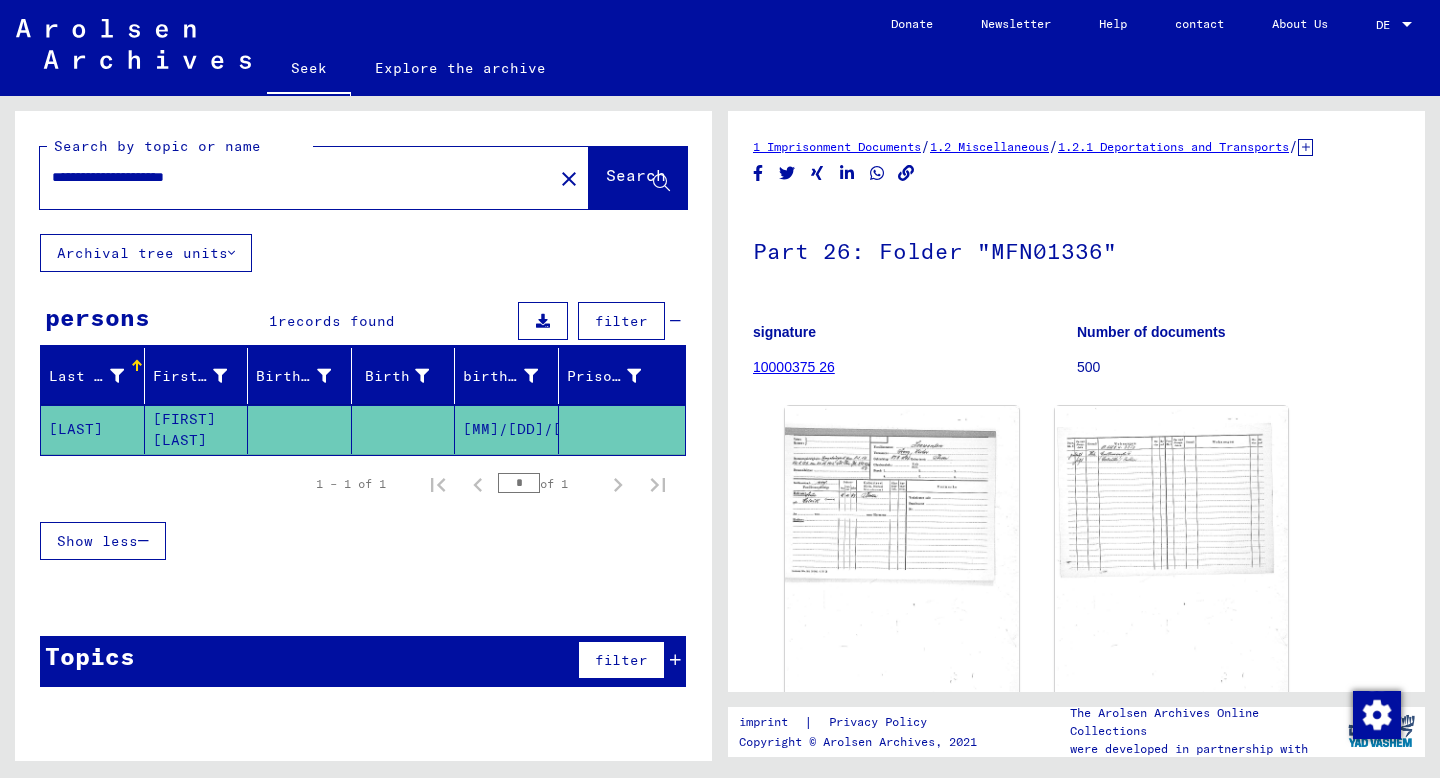 scroll, scrollTop: 0, scrollLeft: 0, axis: both 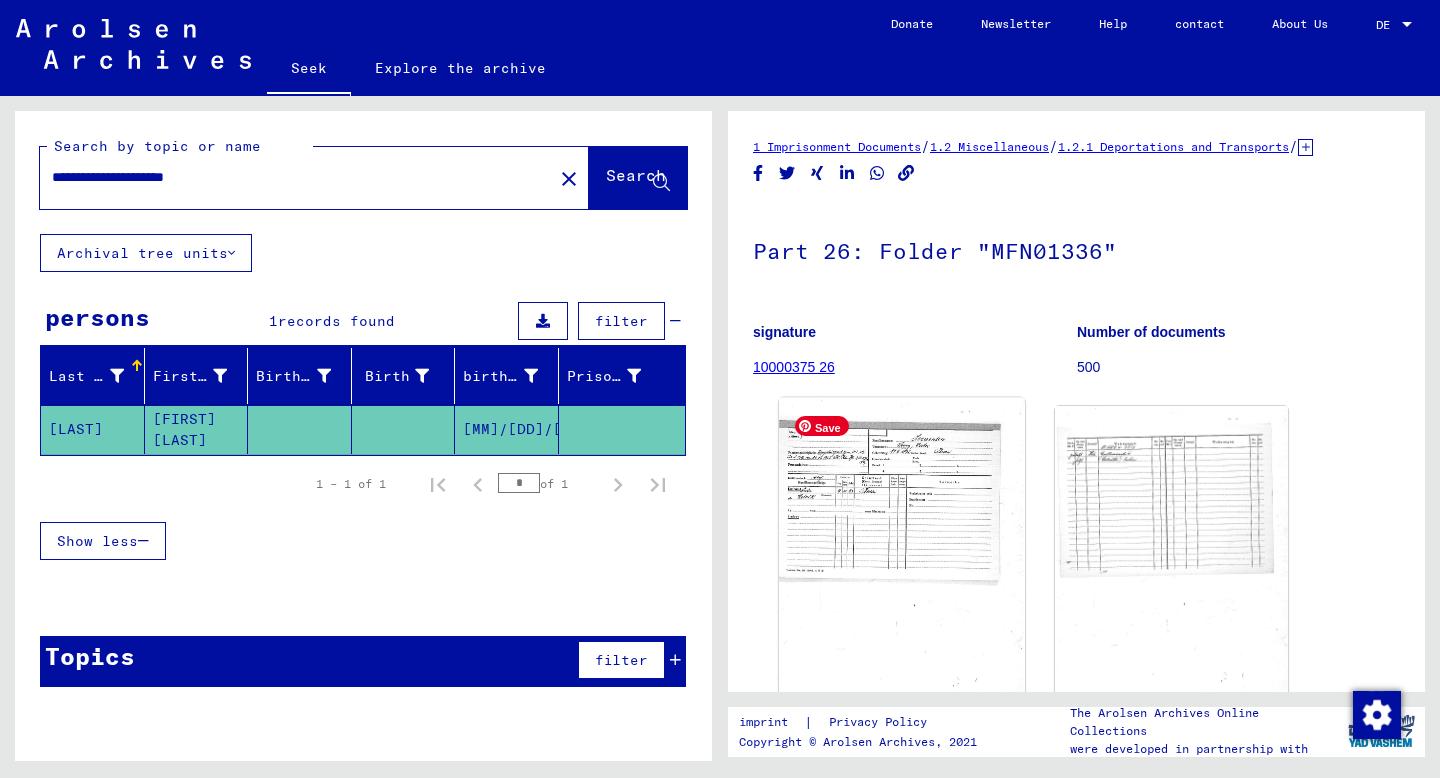 click 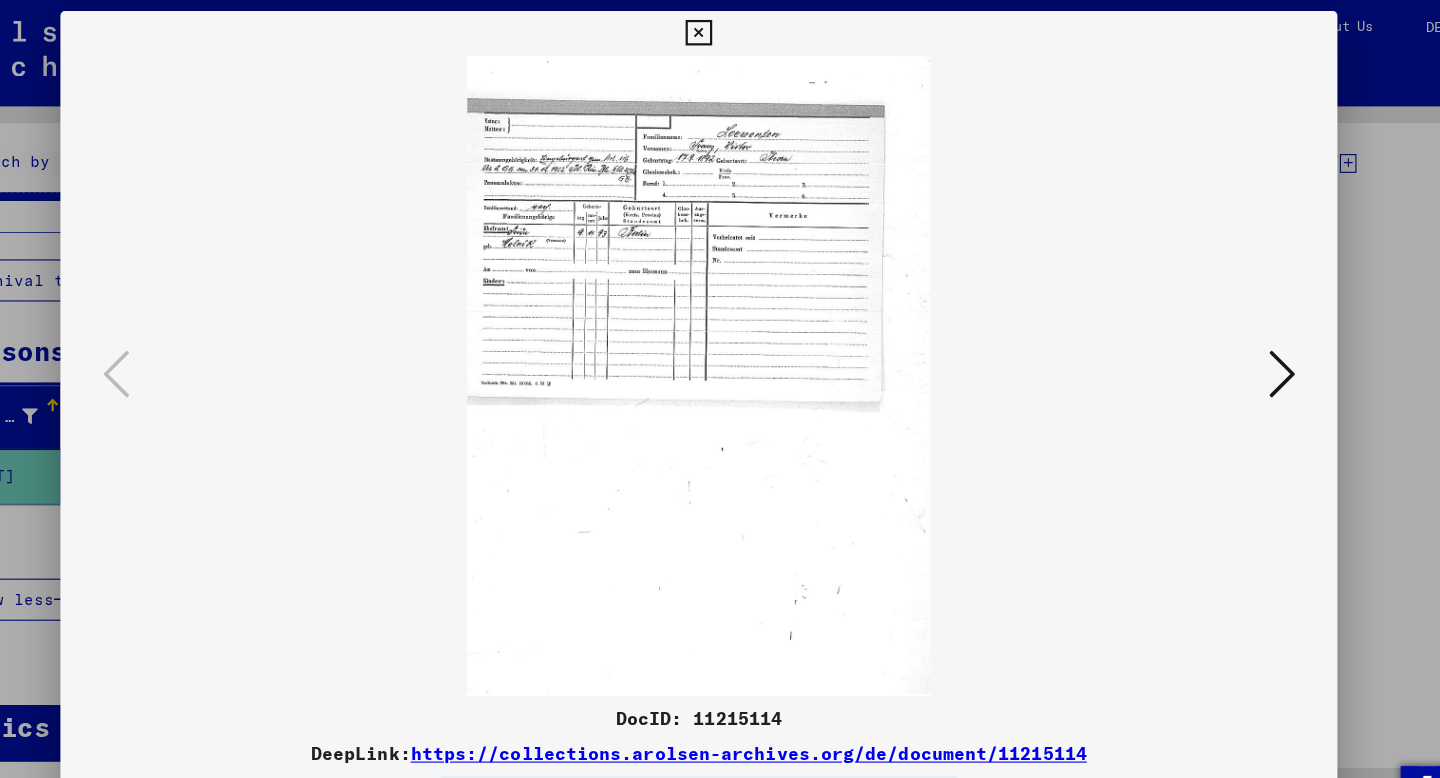 click at bounding box center (719, 30) 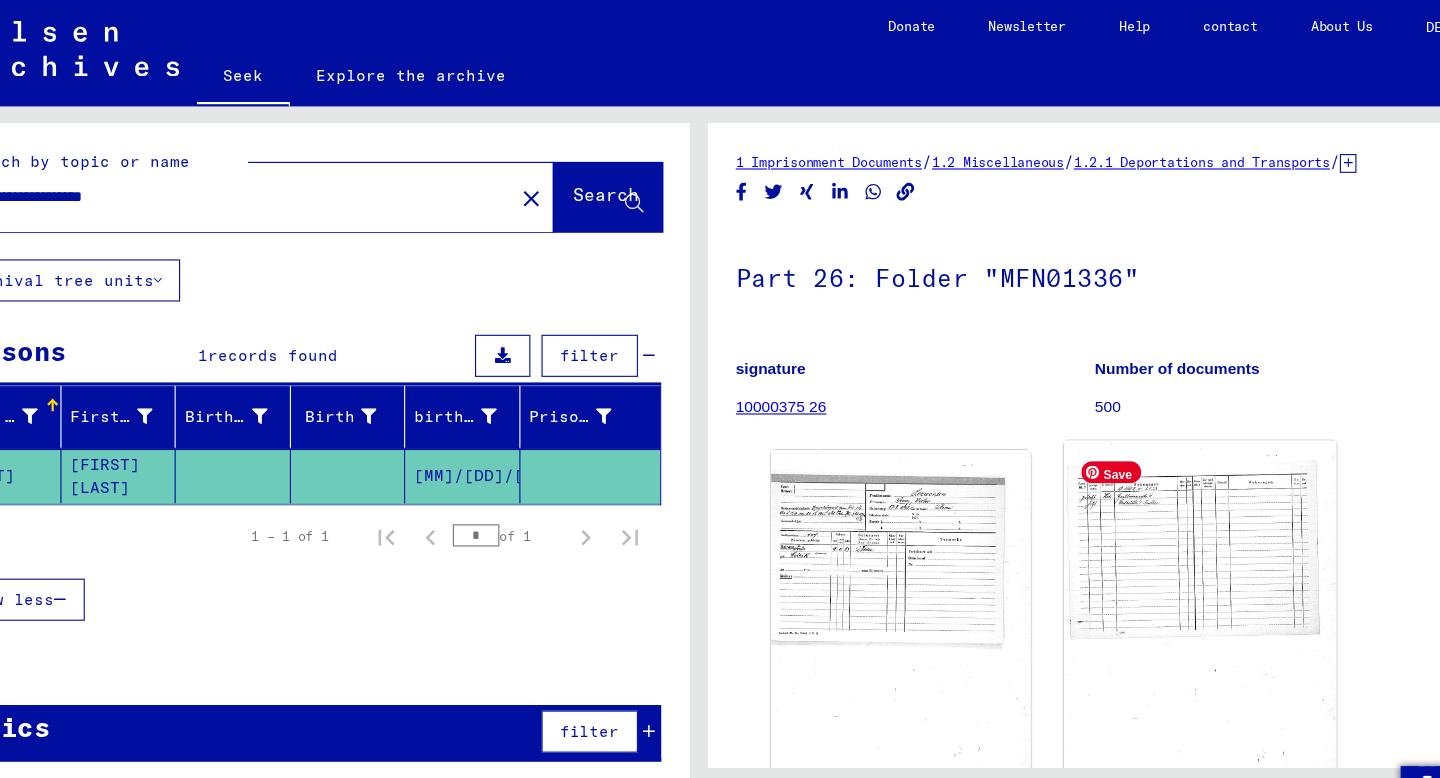 click 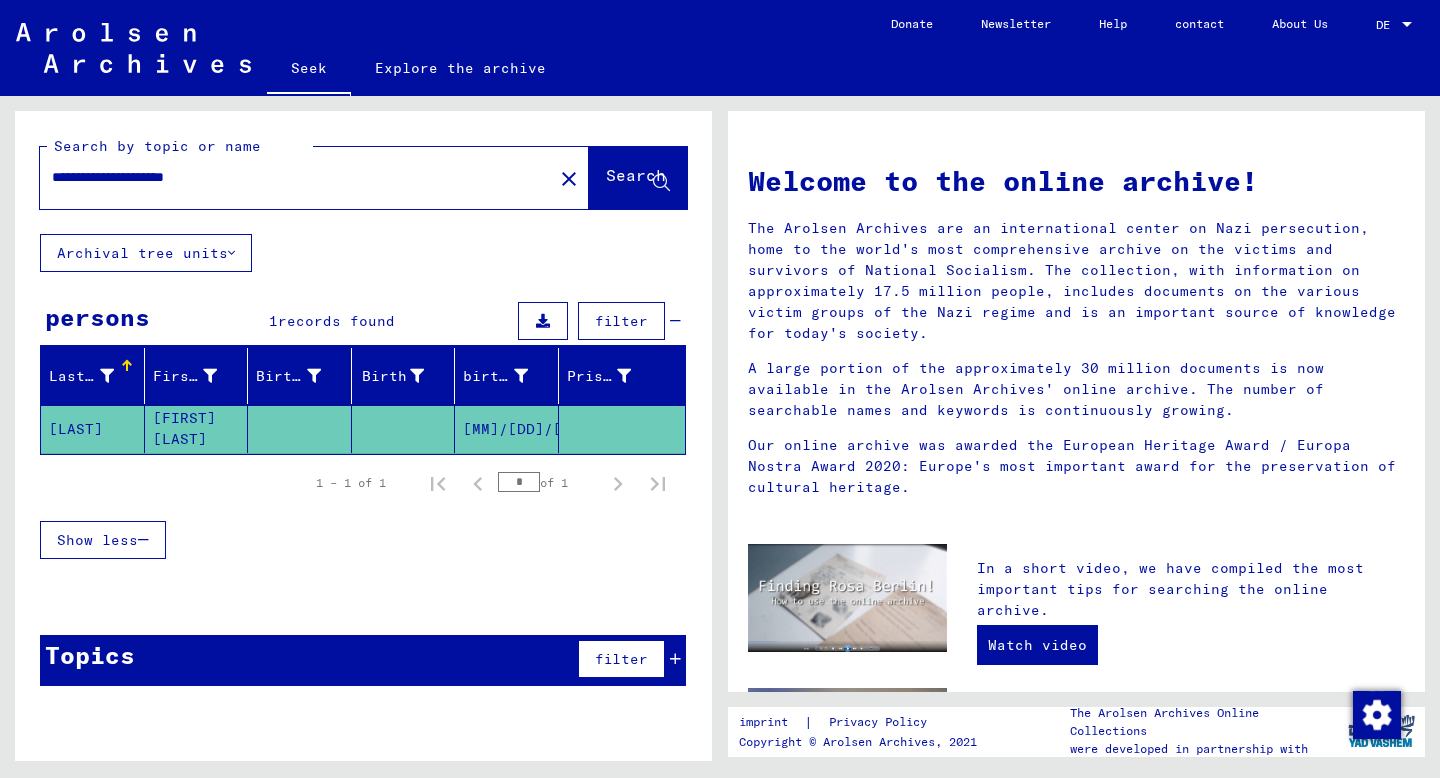 drag, startPoint x: 156, startPoint y: 181, endPoint x: 23, endPoint y: 184, distance: 133.03383 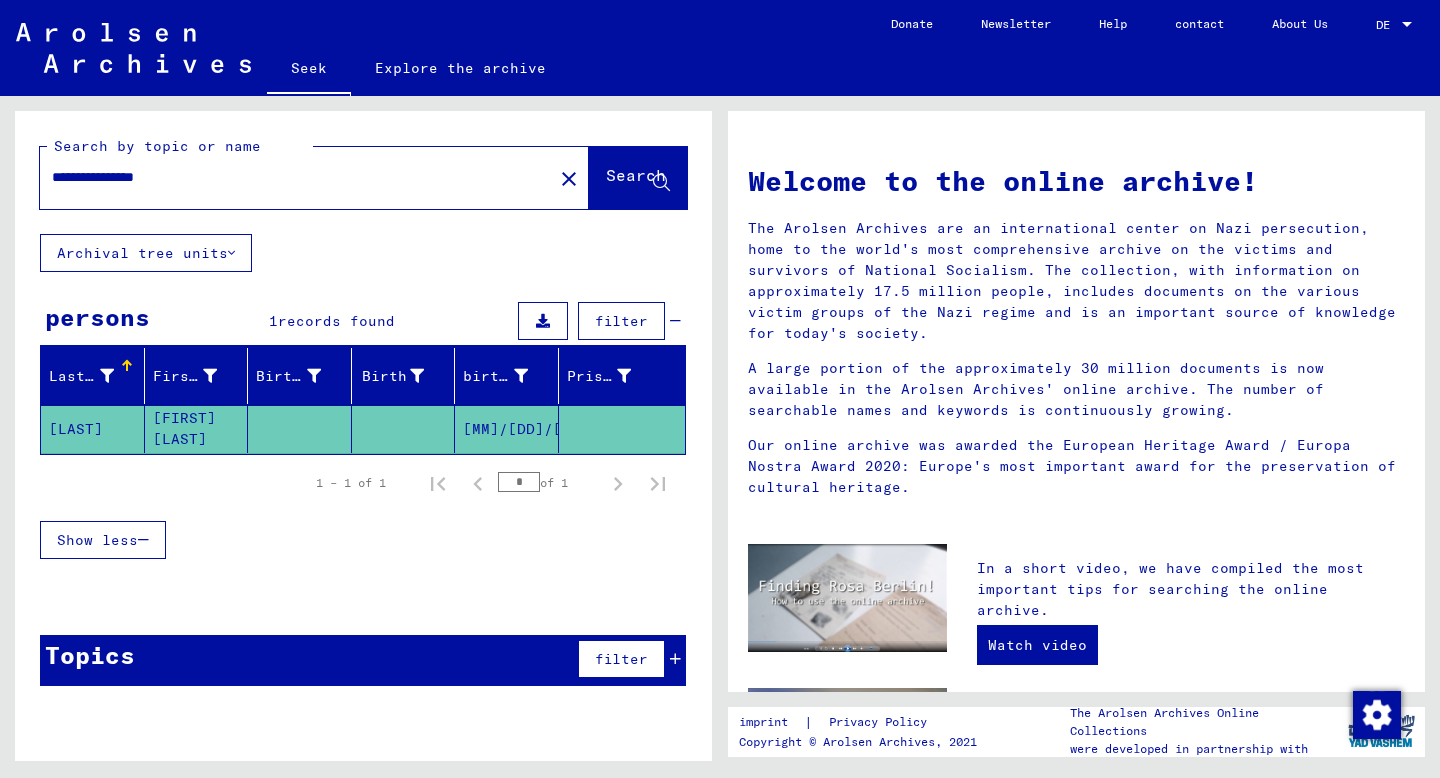type on "**********" 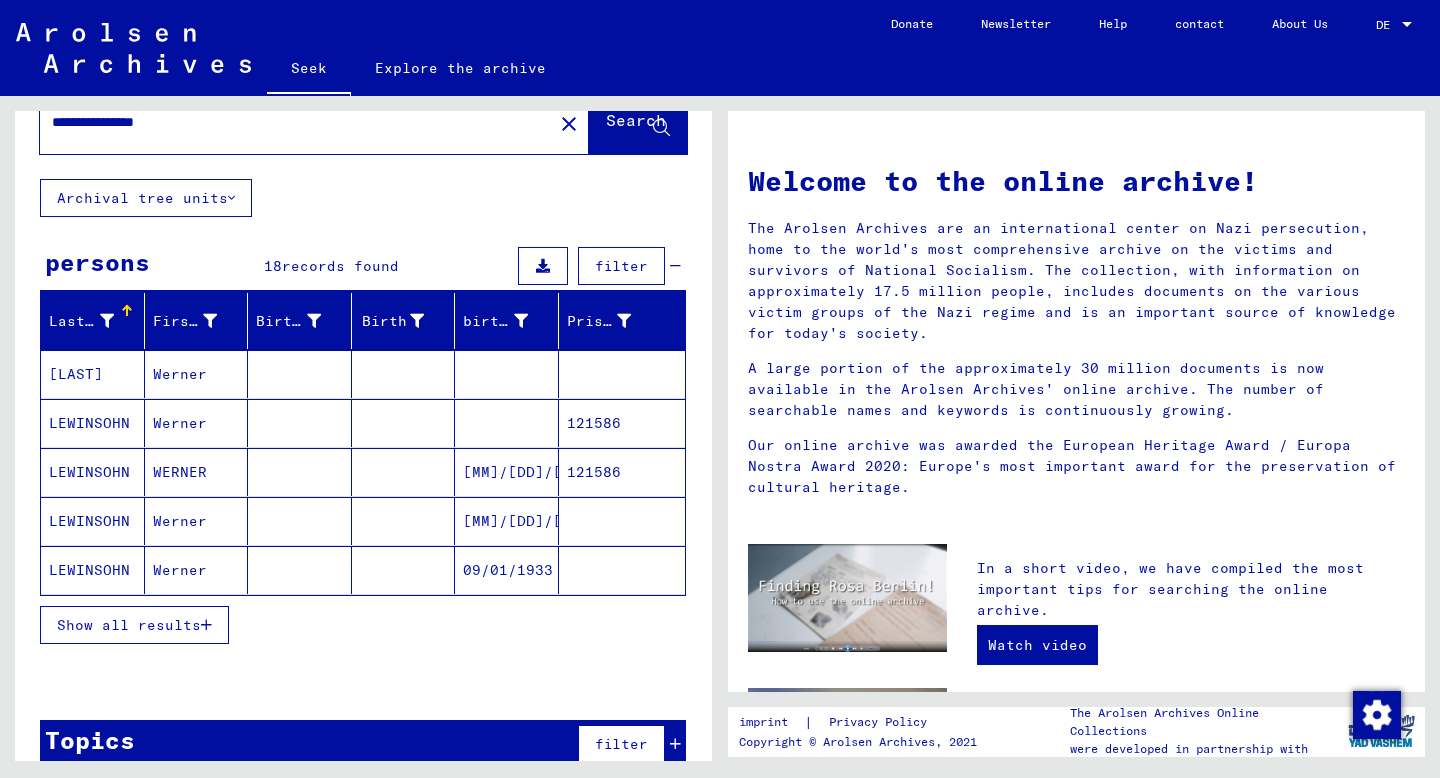 scroll, scrollTop: 61, scrollLeft: 0, axis: vertical 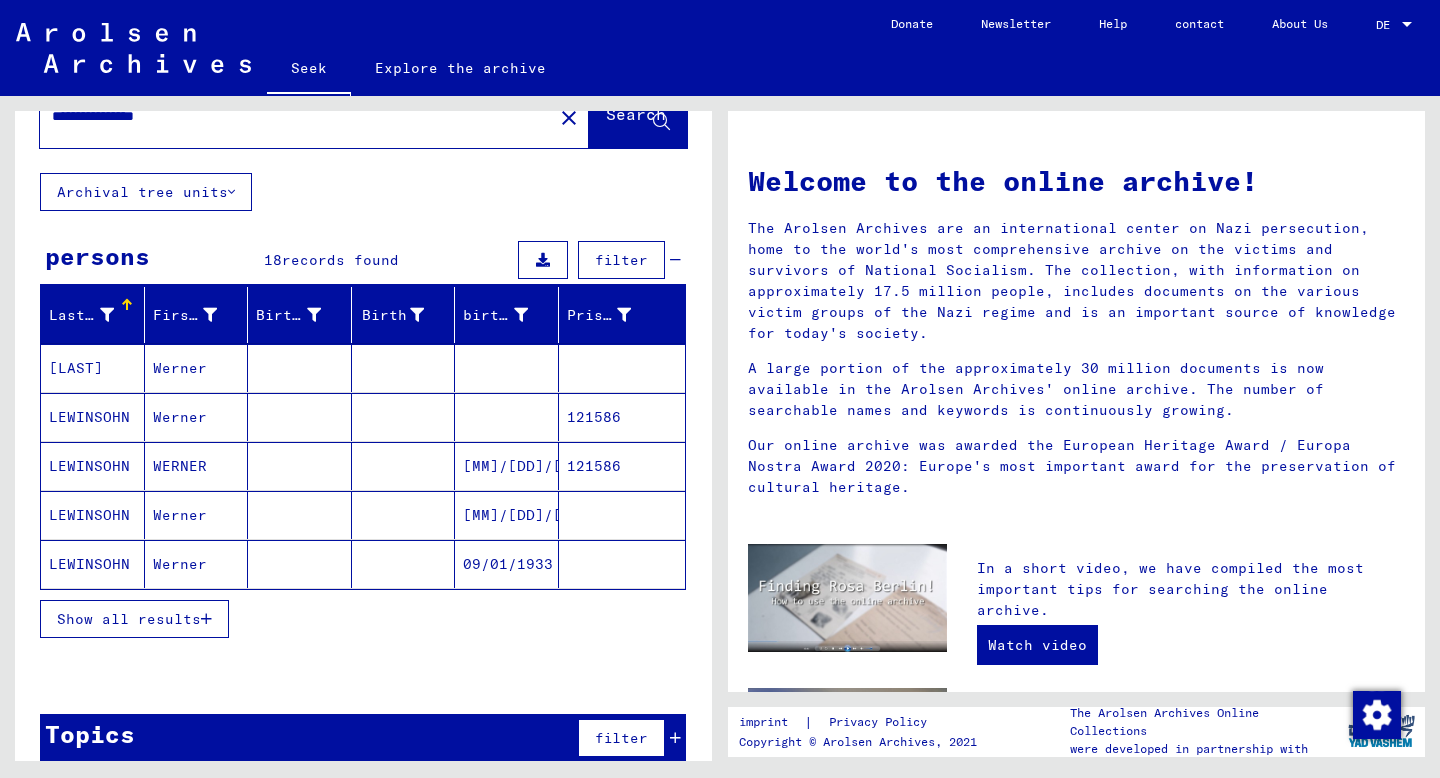click on "Show all results" at bounding box center (129, 619) 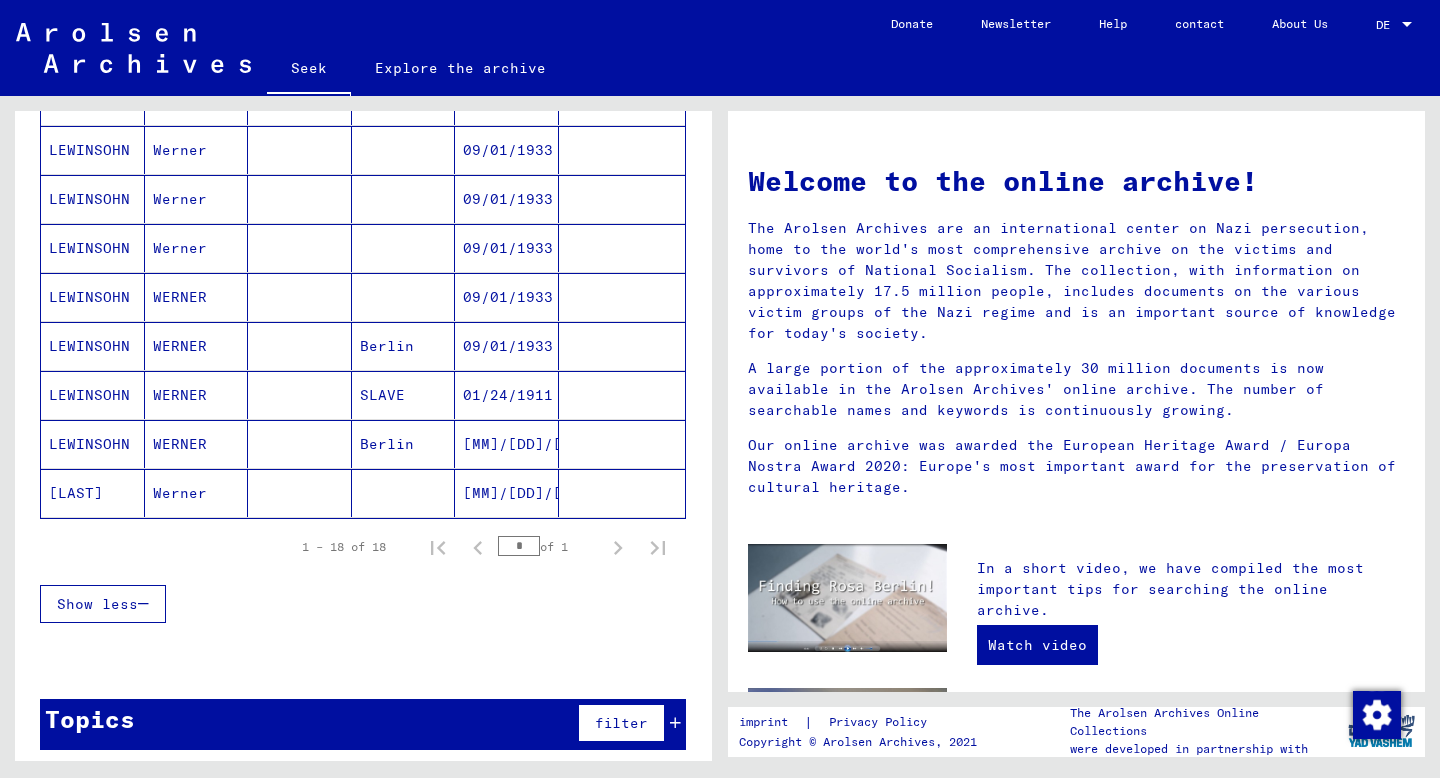 scroll, scrollTop: 779, scrollLeft: 0, axis: vertical 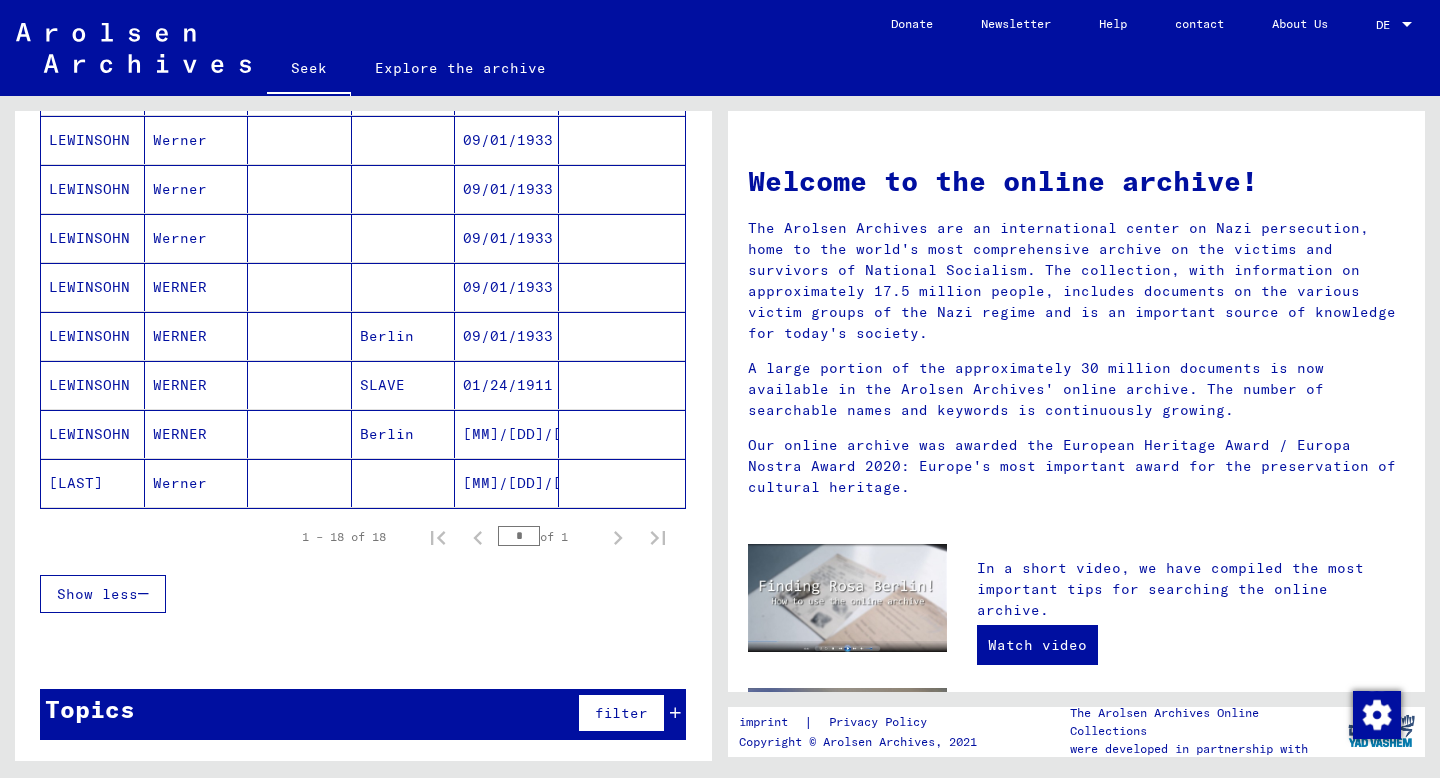 click on "[LAST]" 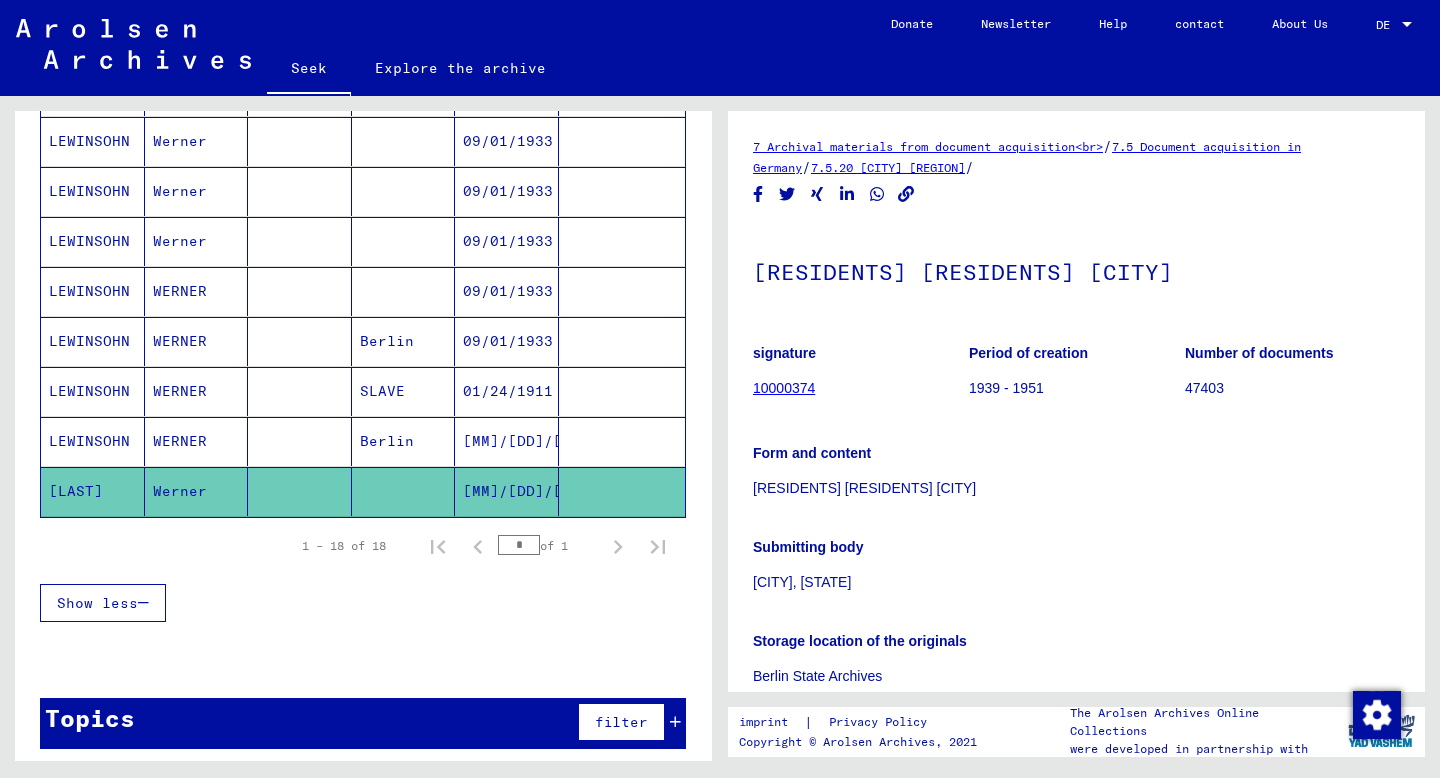 scroll, scrollTop: 0, scrollLeft: 0, axis: both 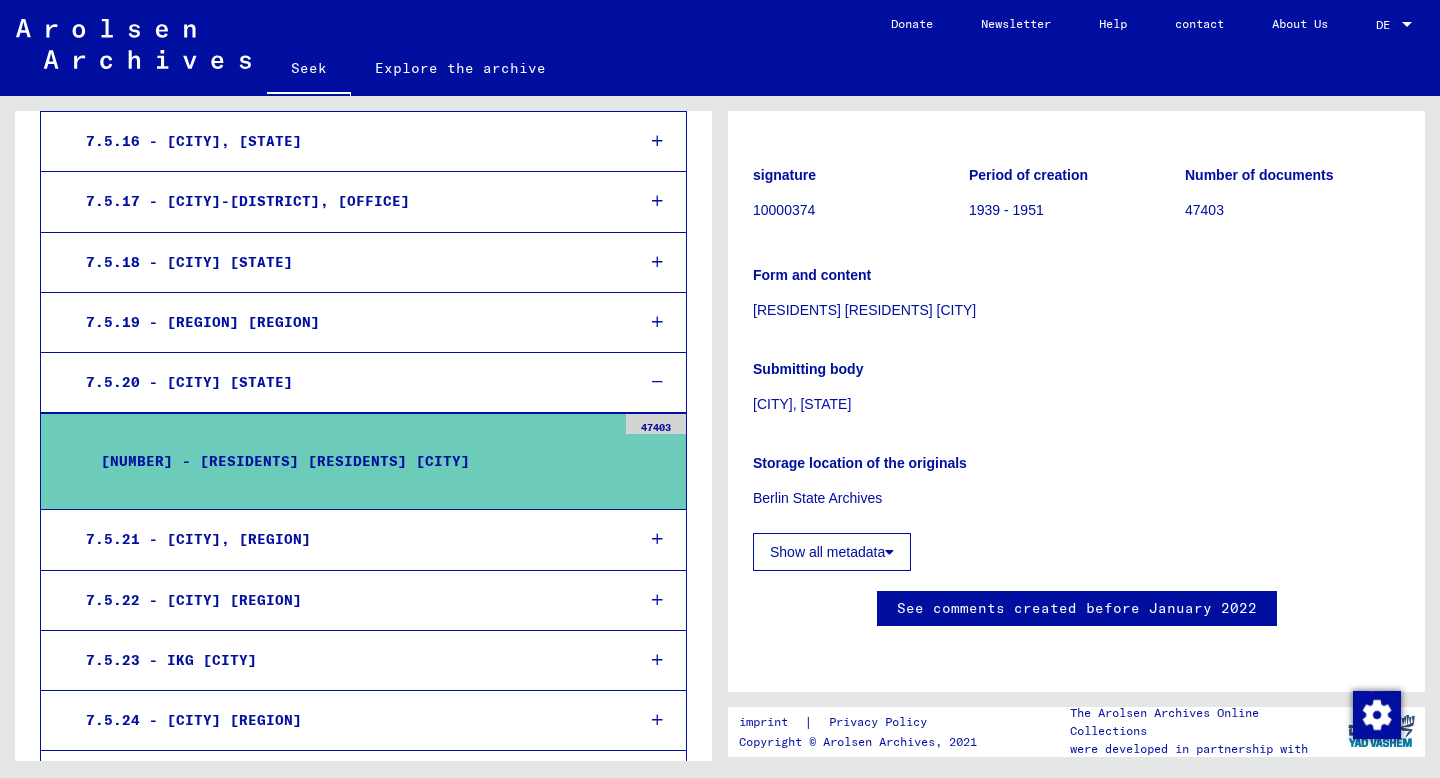 click on "[NUMBER] - [RESIDENTS] [RESIDENTS] [CITY]" at bounding box center (351, 461) 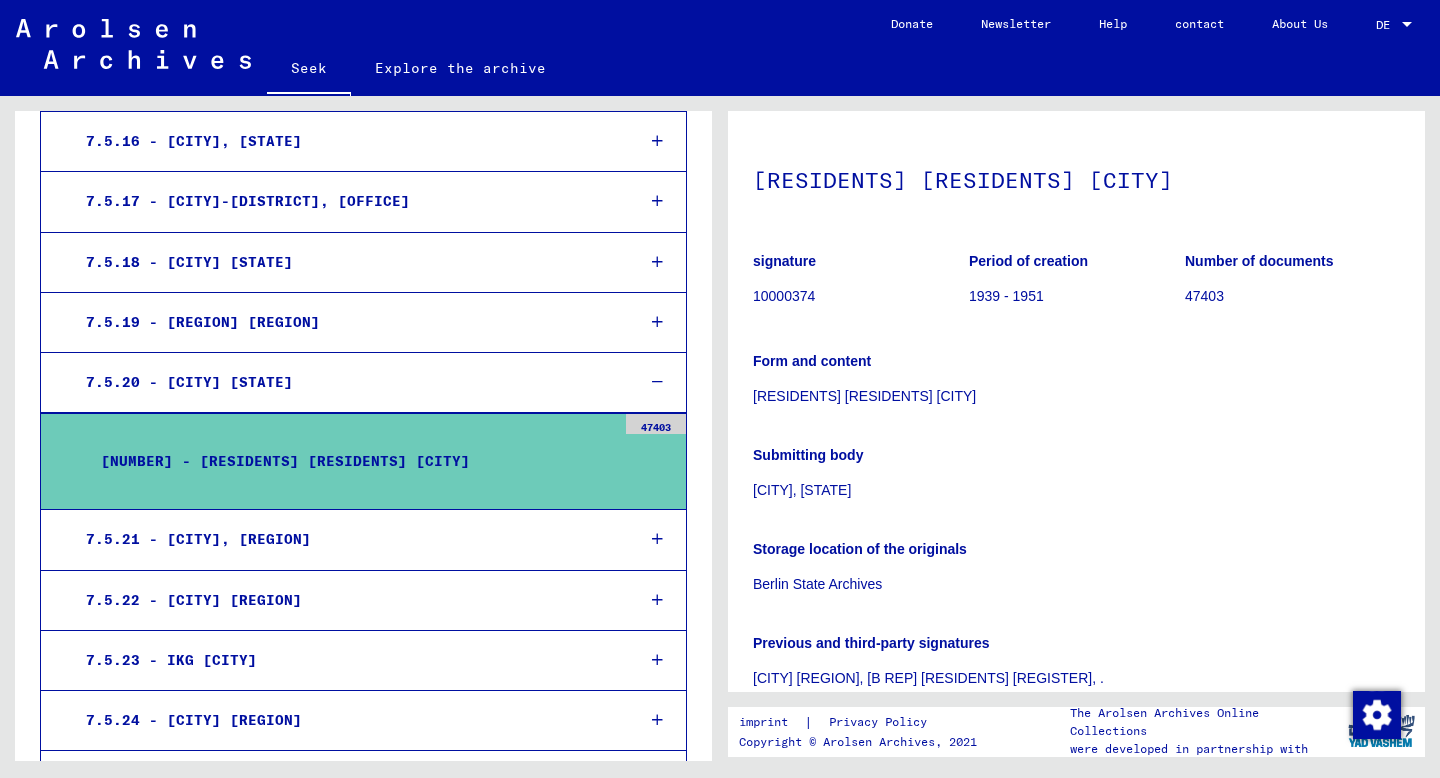scroll, scrollTop: 0, scrollLeft: 0, axis: both 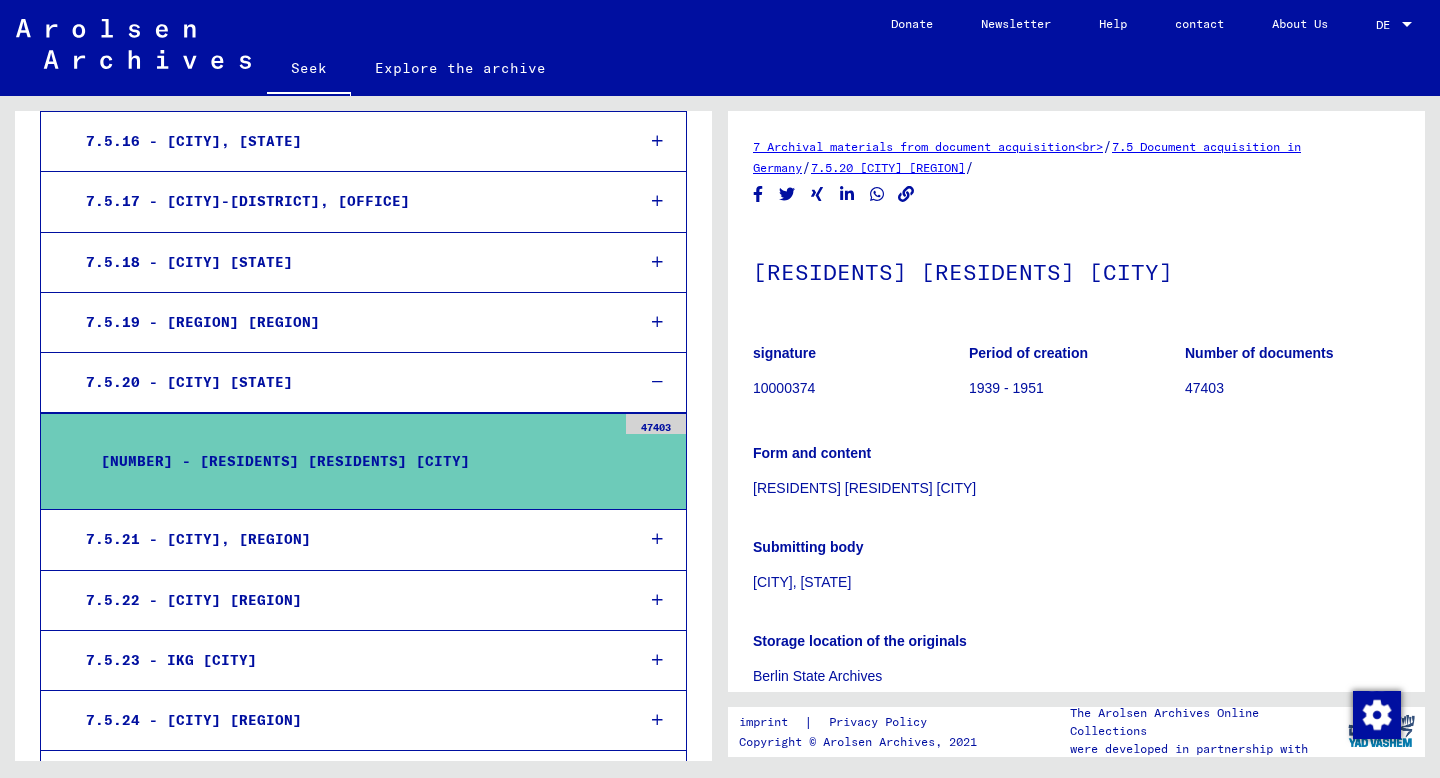 click on "10000374" 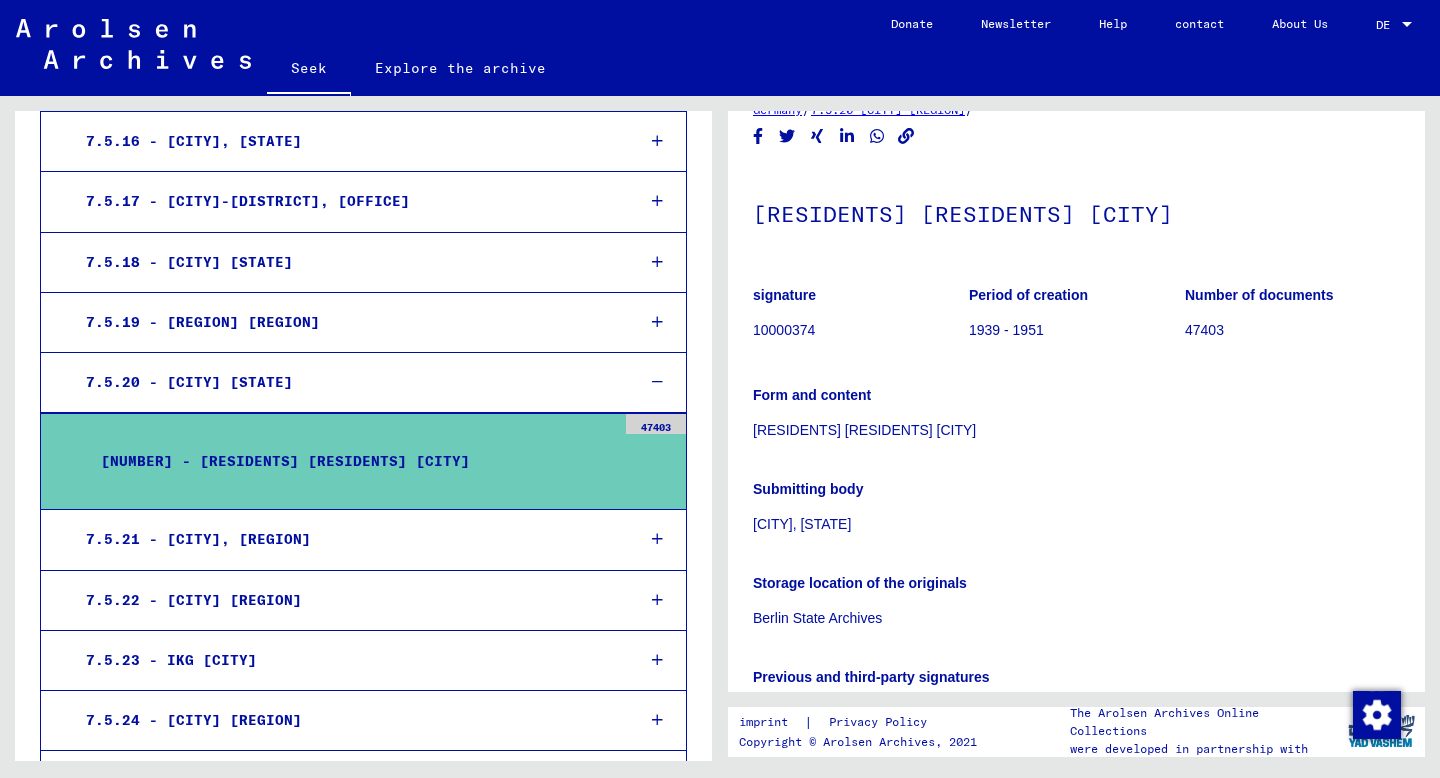 scroll, scrollTop: 60, scrollLeft: 0, axis: vertical 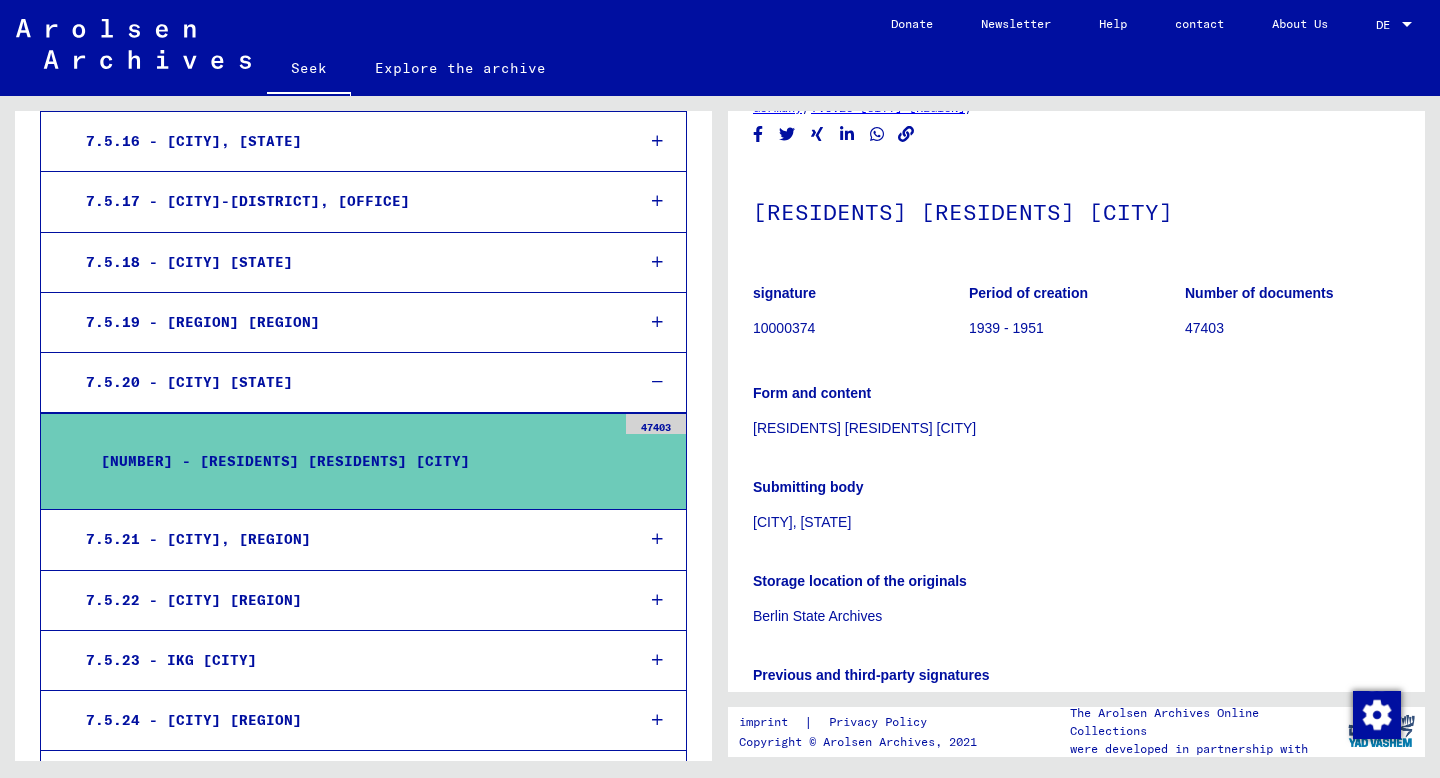 click at bounding box center (656, 471) 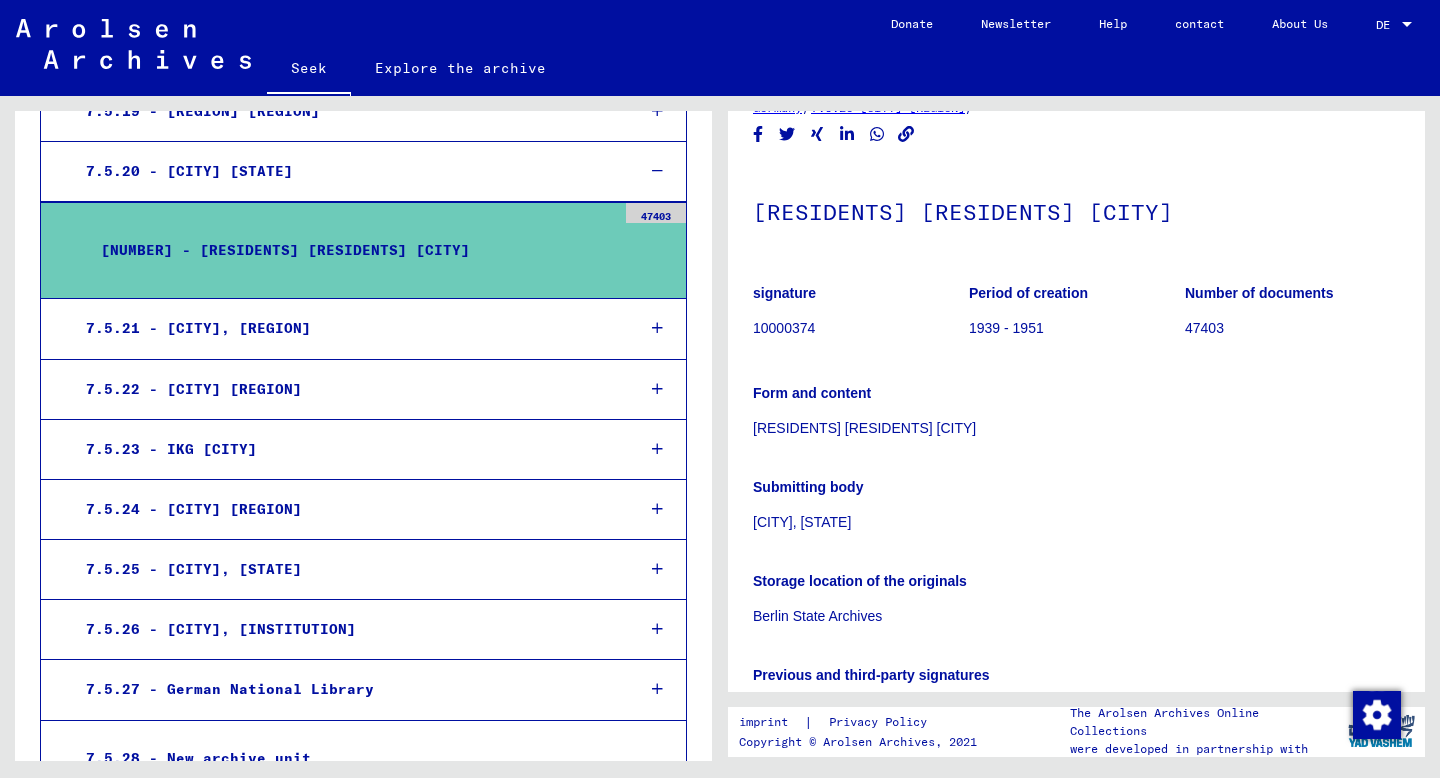 scroll, scrollTop: 1704, scrollLeft: 0, axis: vertical 